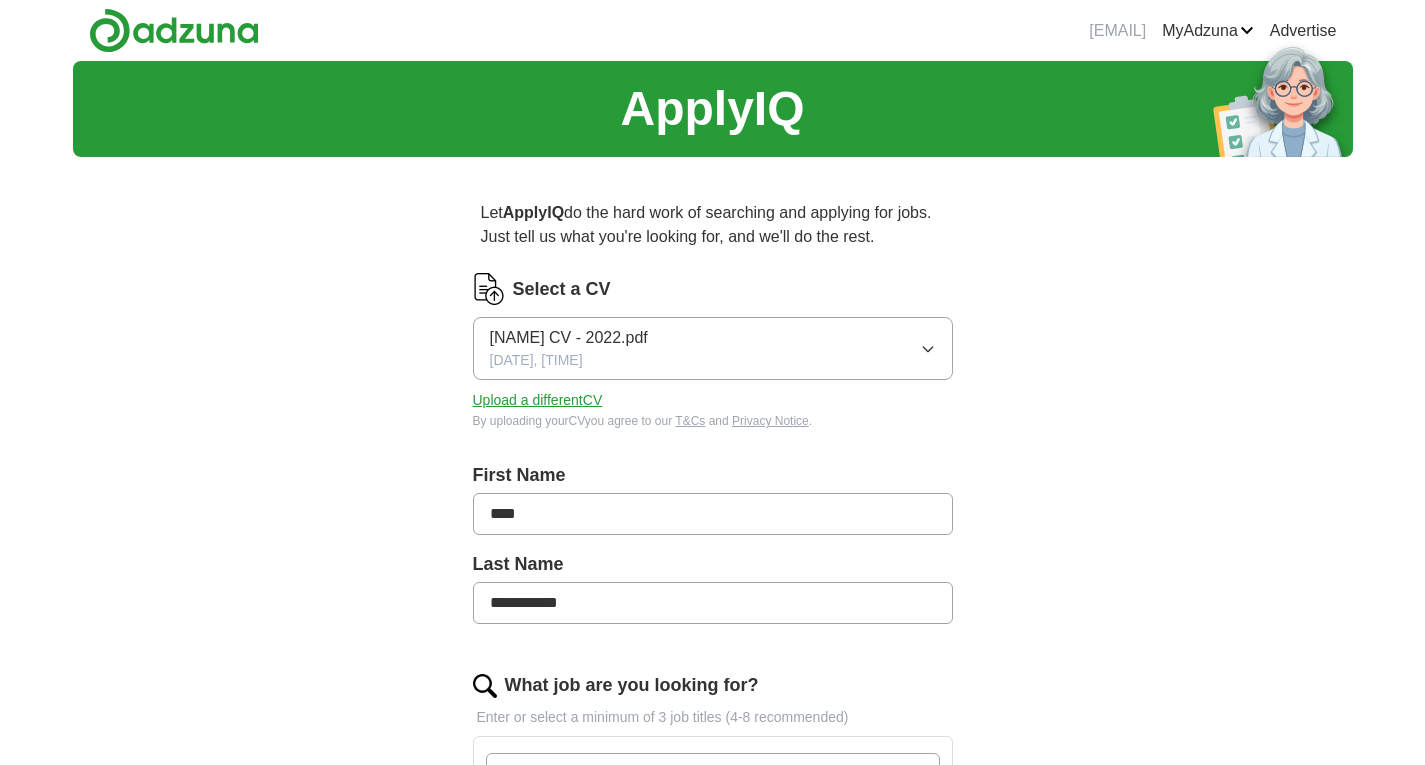 scroll, scrollTop: 0, scrollLeft: 0, axis: both 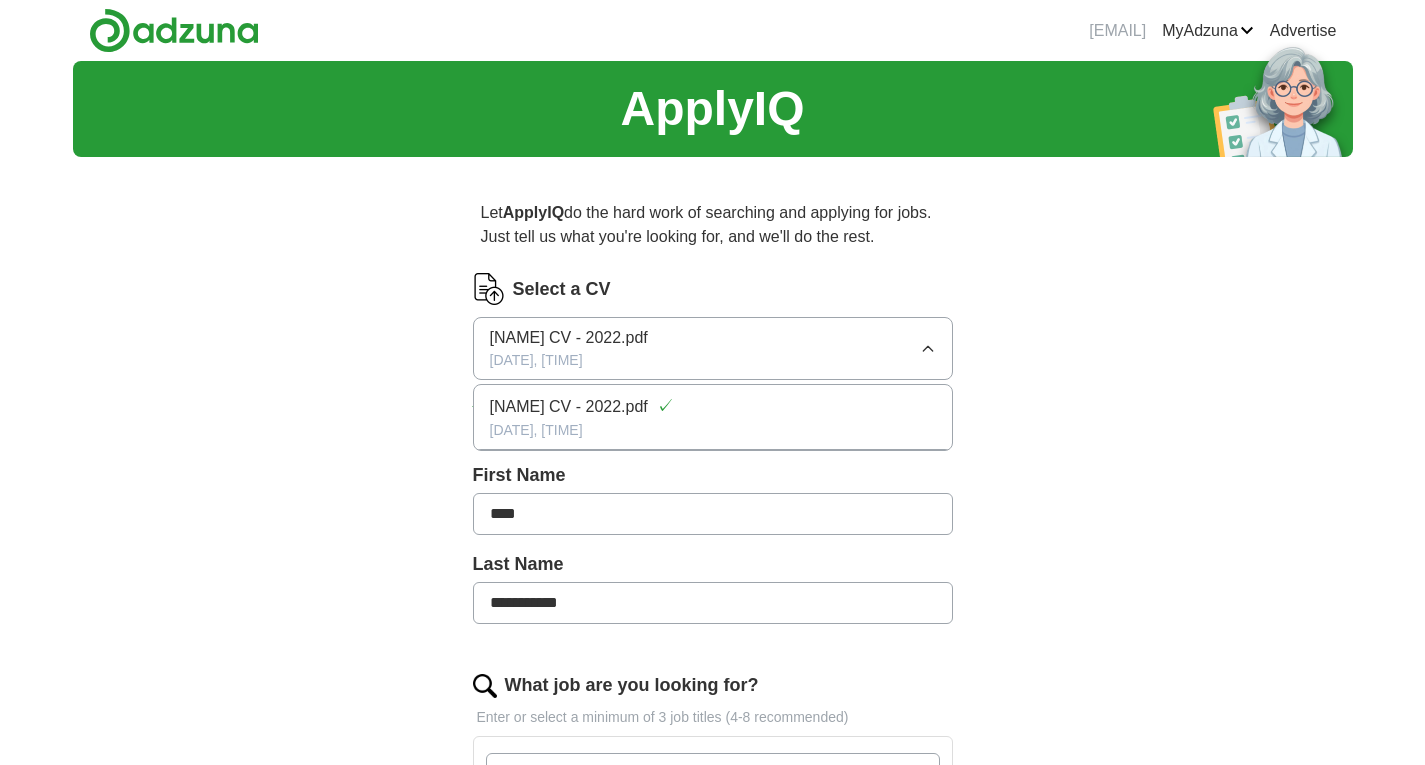 click on "[NAME] CV - 2022.pdf [DATE], [TIME]" at bounding box center [713, 348] 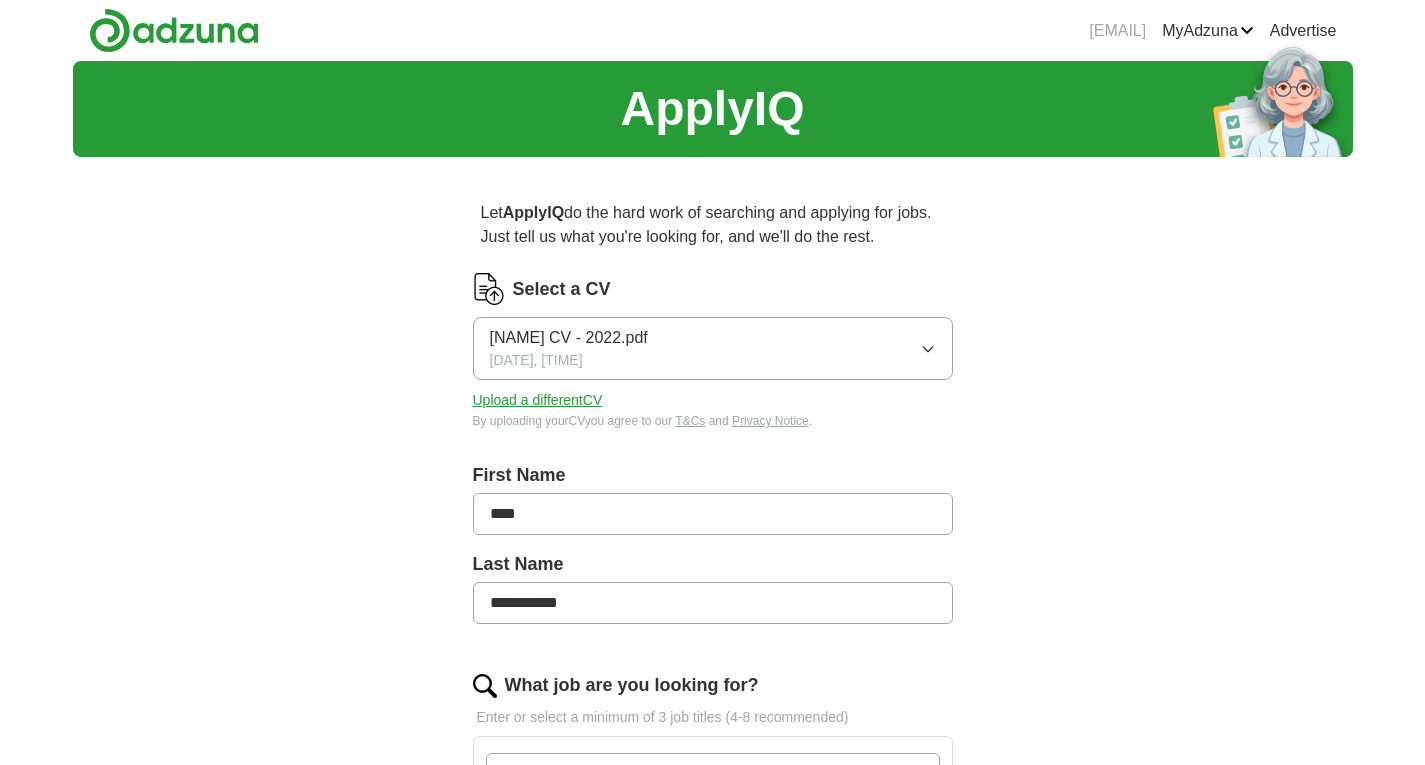 click on "Upload a different  CV" at bounding box center [538, 400] 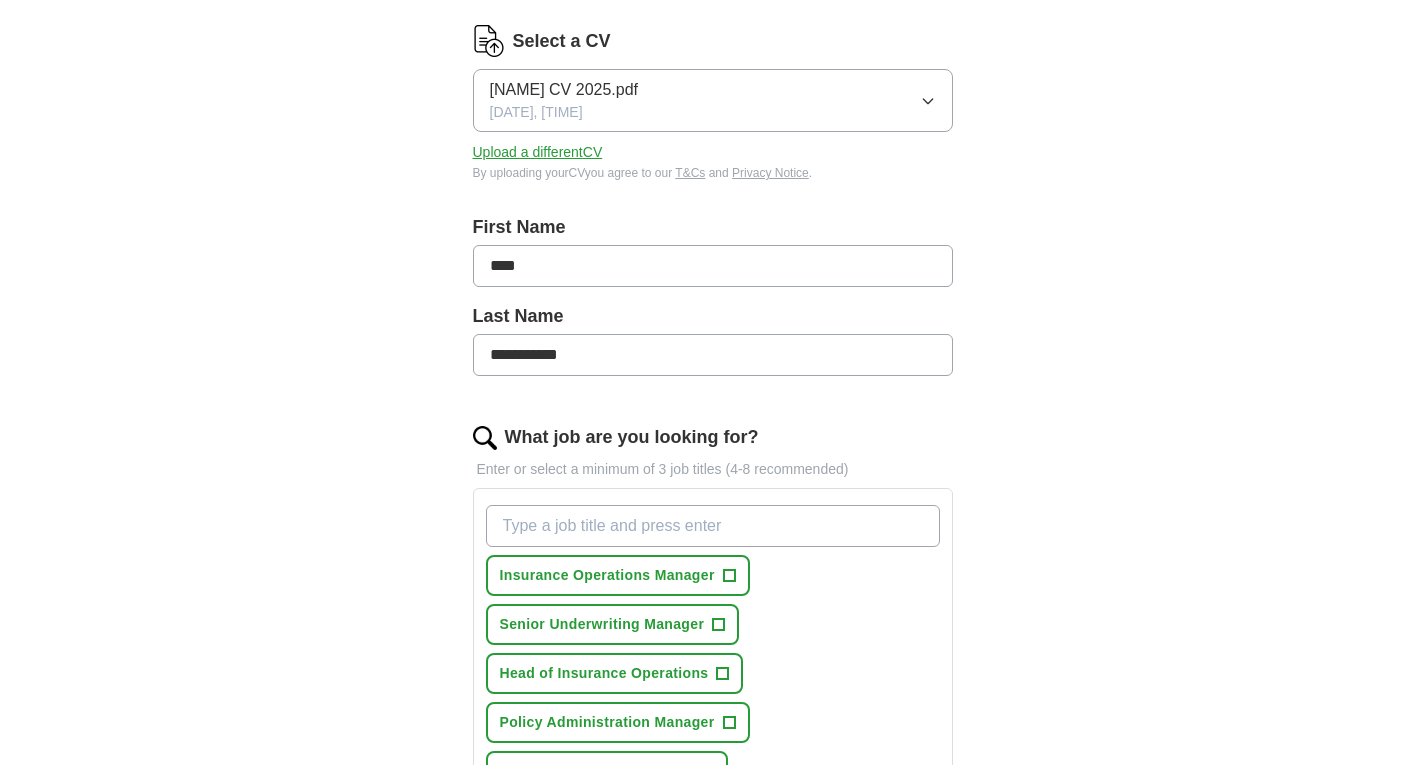 scroll, scrollTop: 300, scrollLeft: 0, axis: vertical 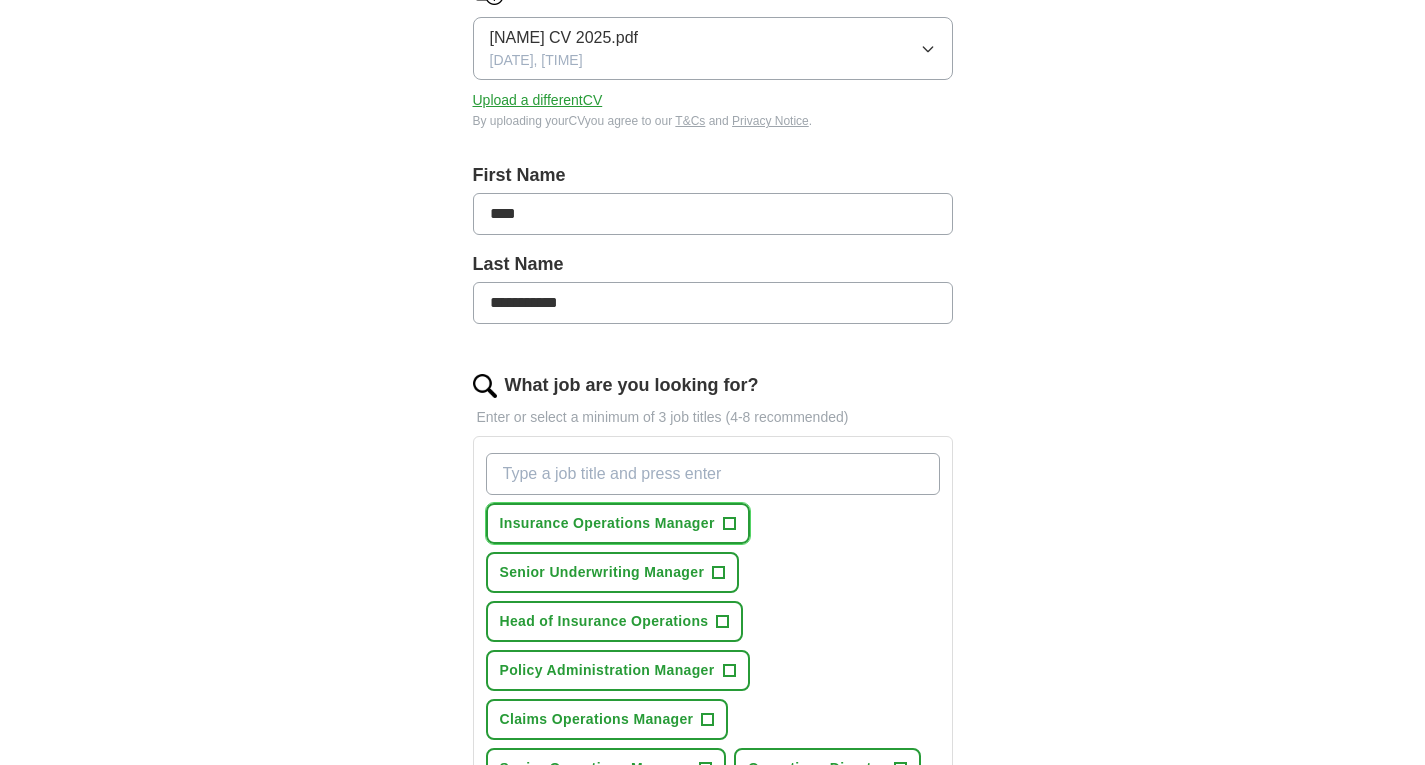 click on "+" at bounding box center (729, 524) 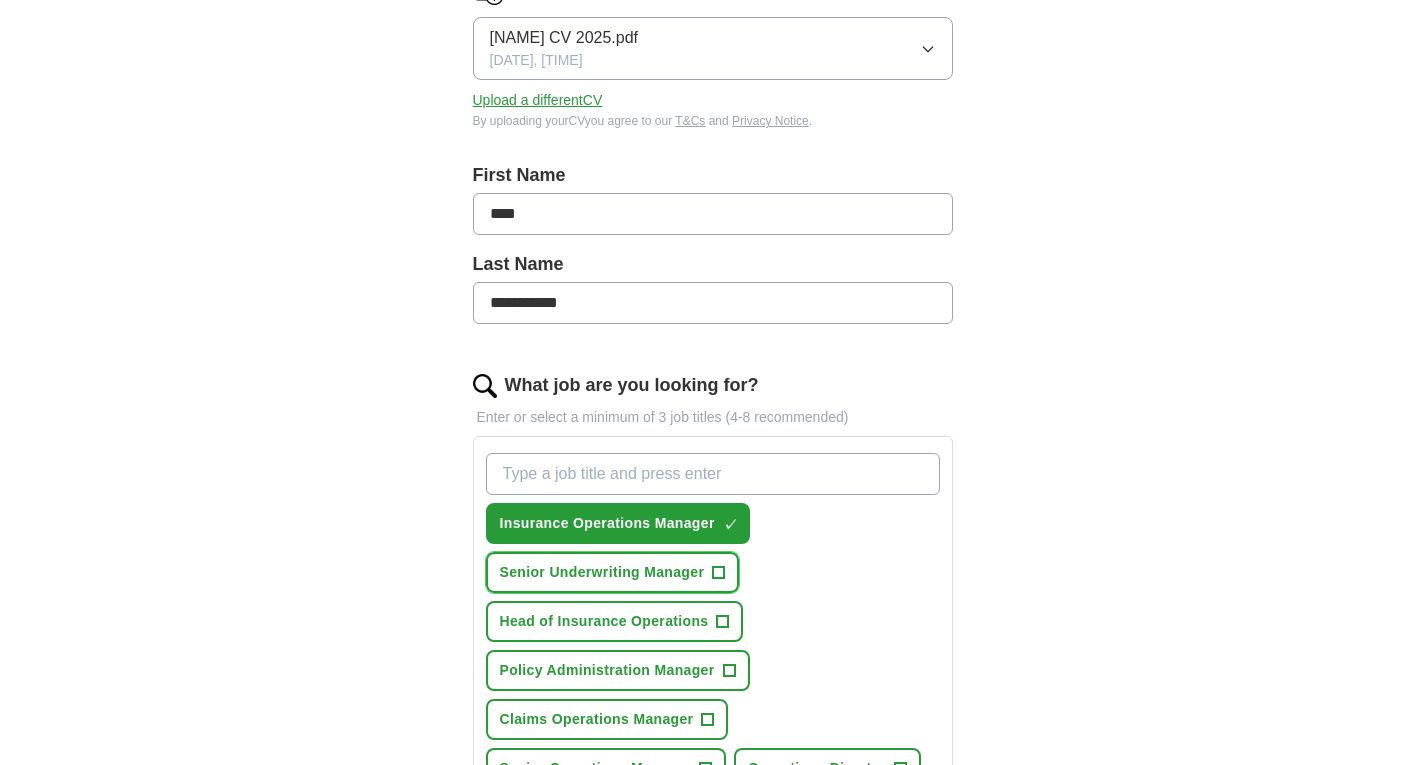 click on "+" at bounding box center [719, 573] 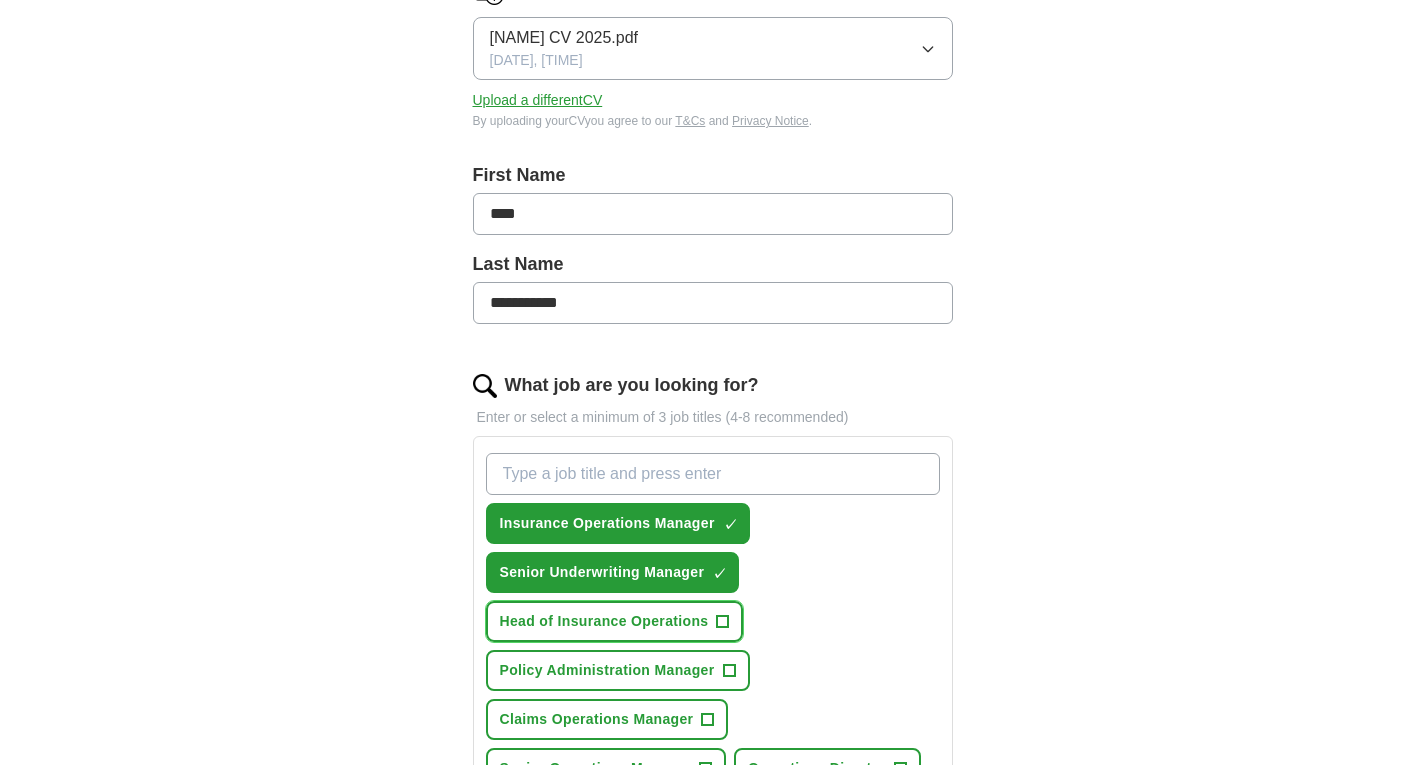 click on "+" at bounding box center [723, 622] 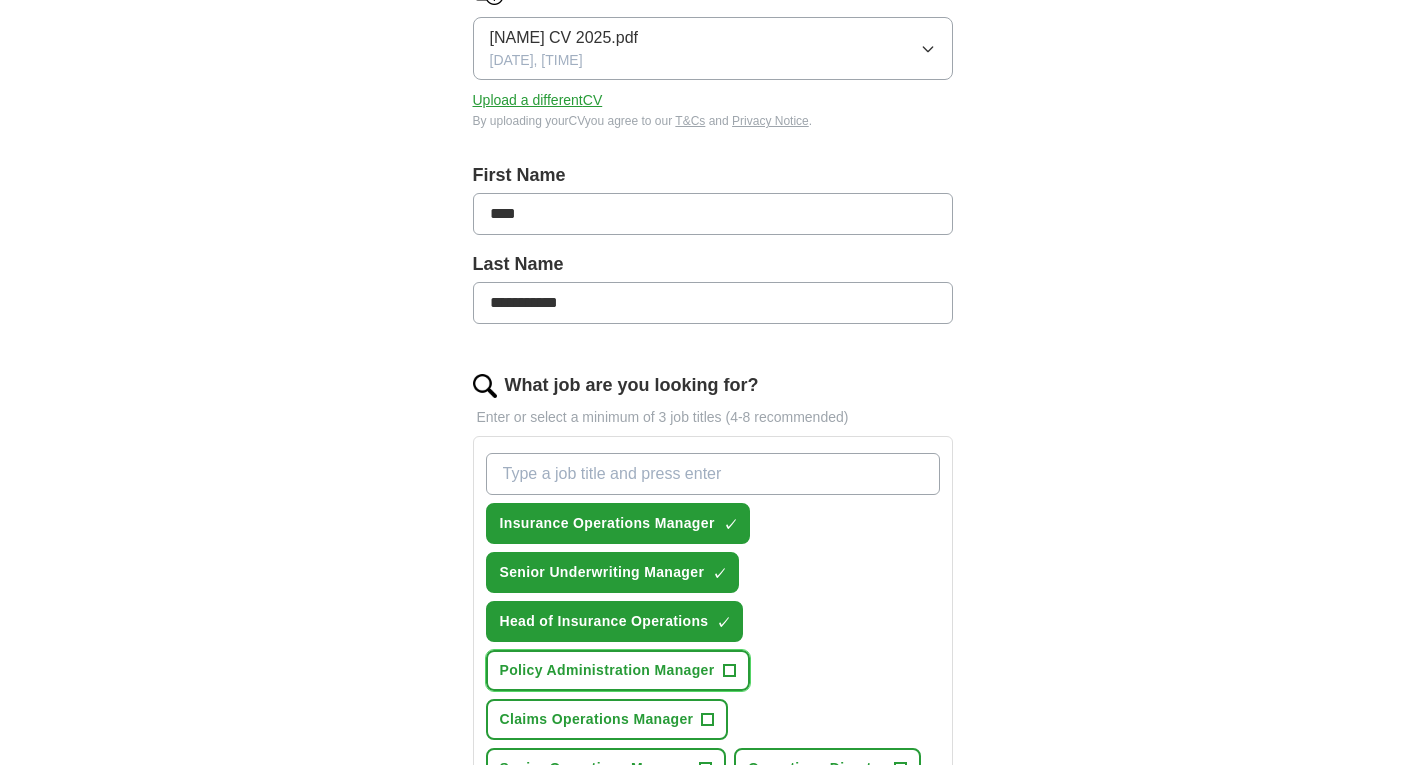 click on "+" at bounding box center [729, 671] 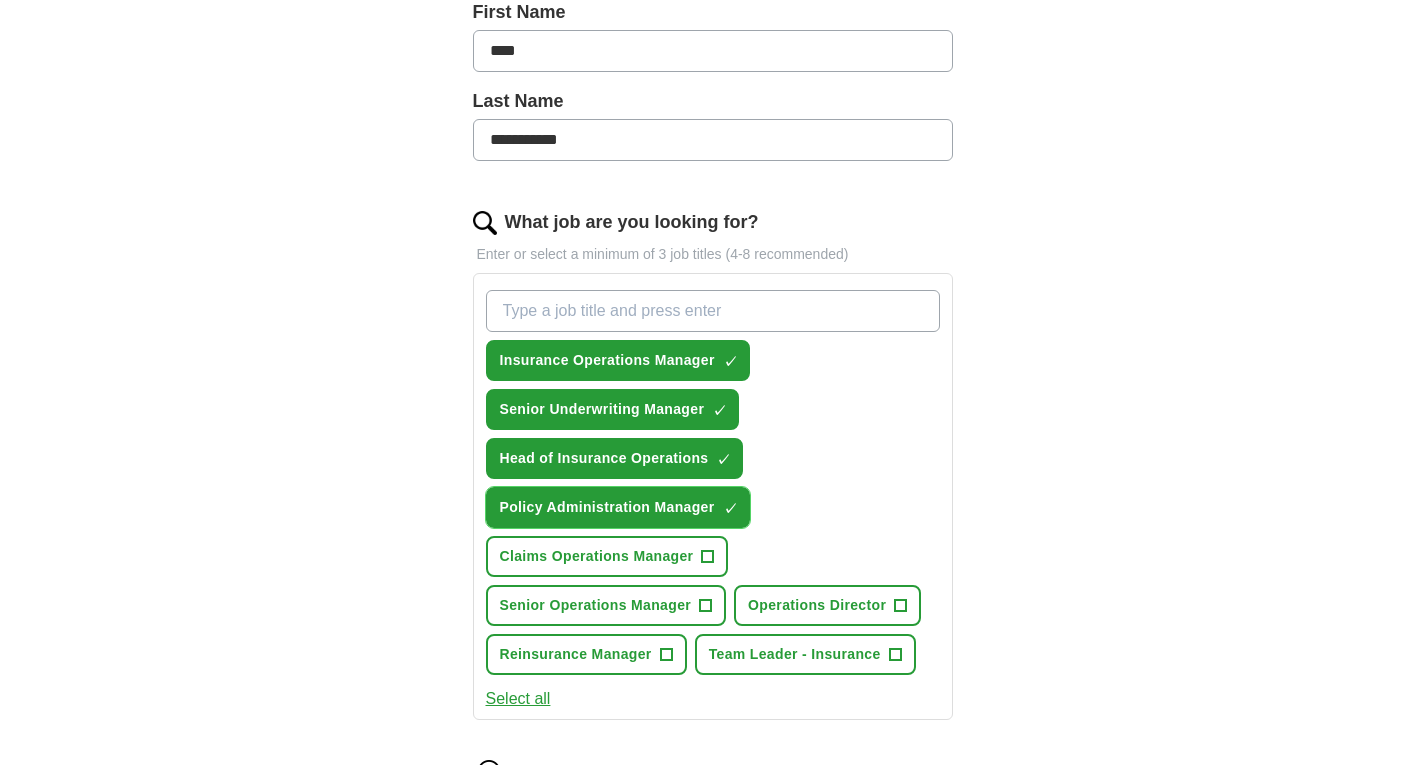 scroll, scrollTop: 500, scrollLeft: 0, axis: vertical 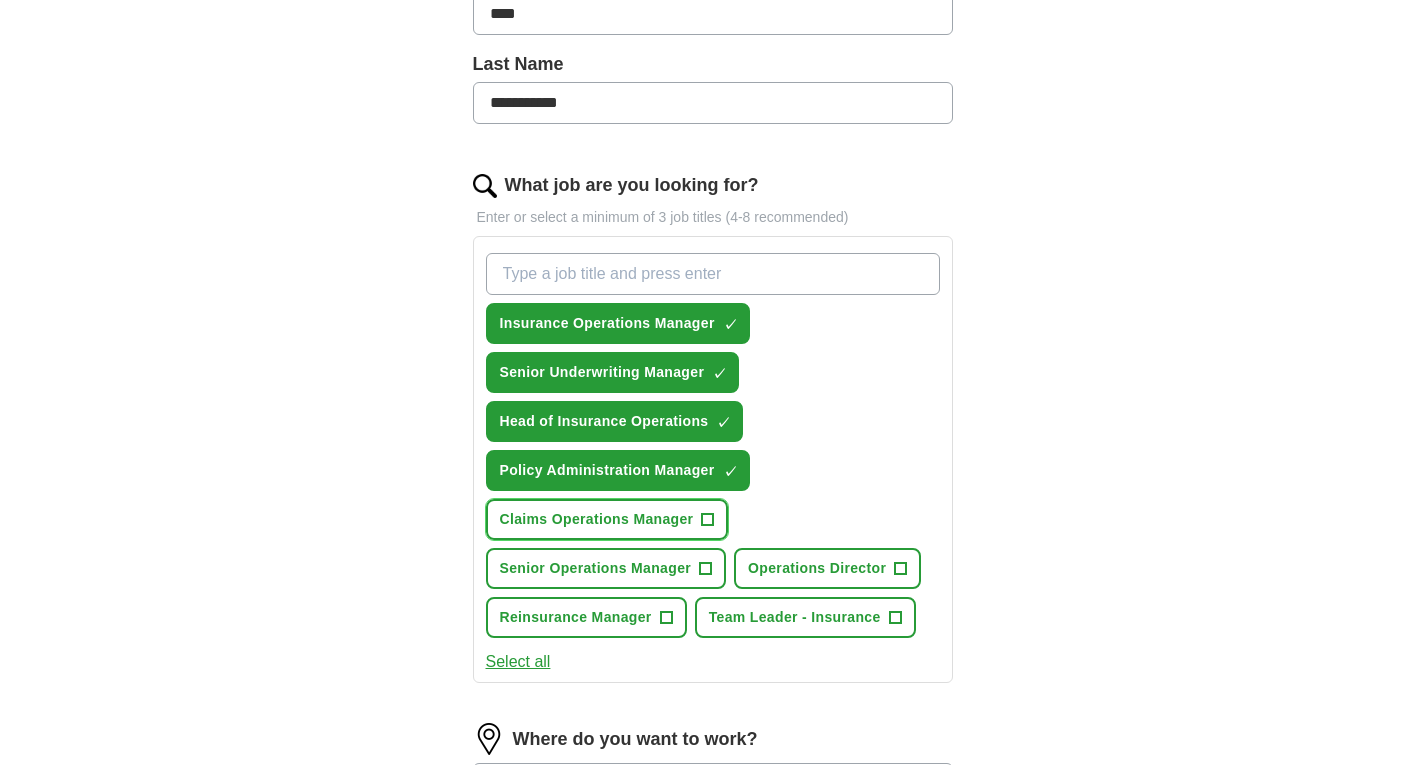 click on "+" at bounding box center (708, 520) 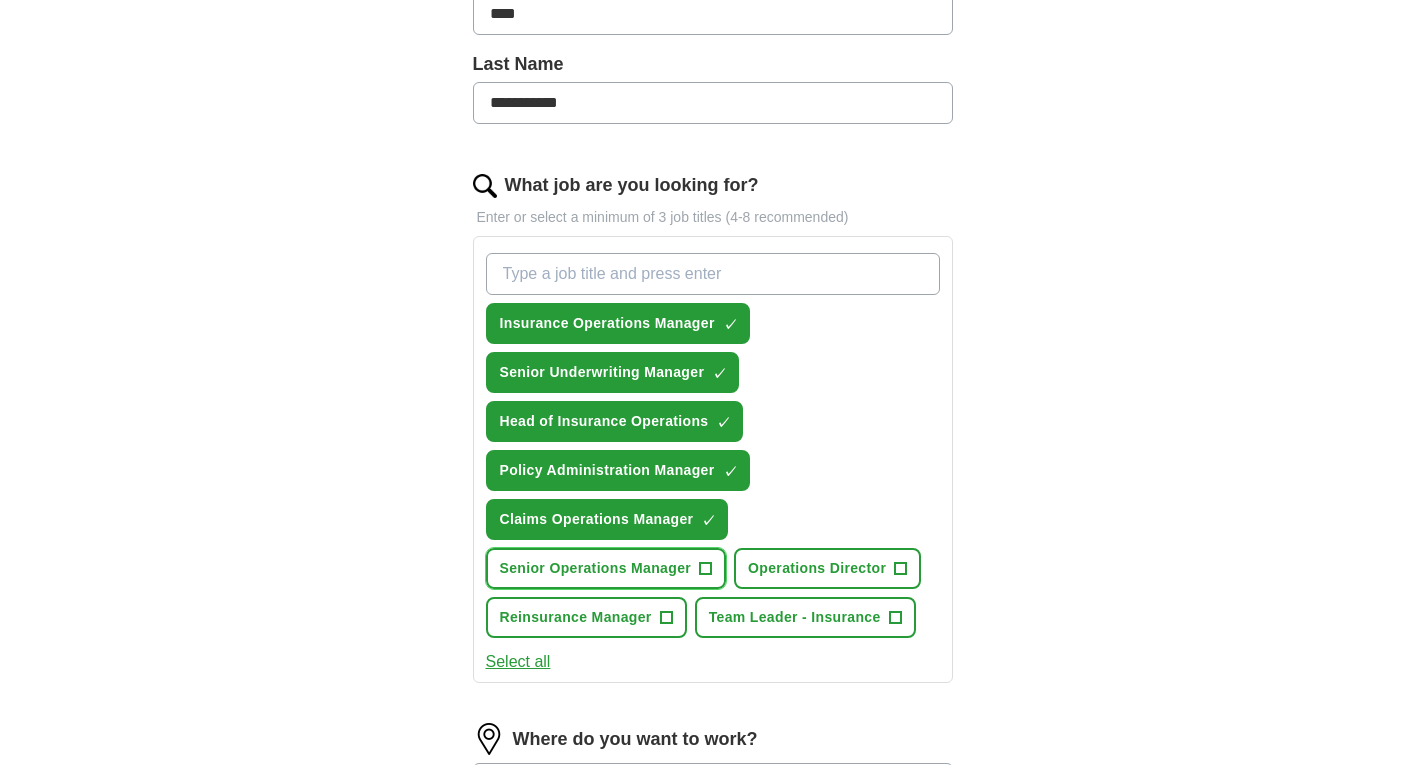 click on "+" at bounding box center [706, 569] 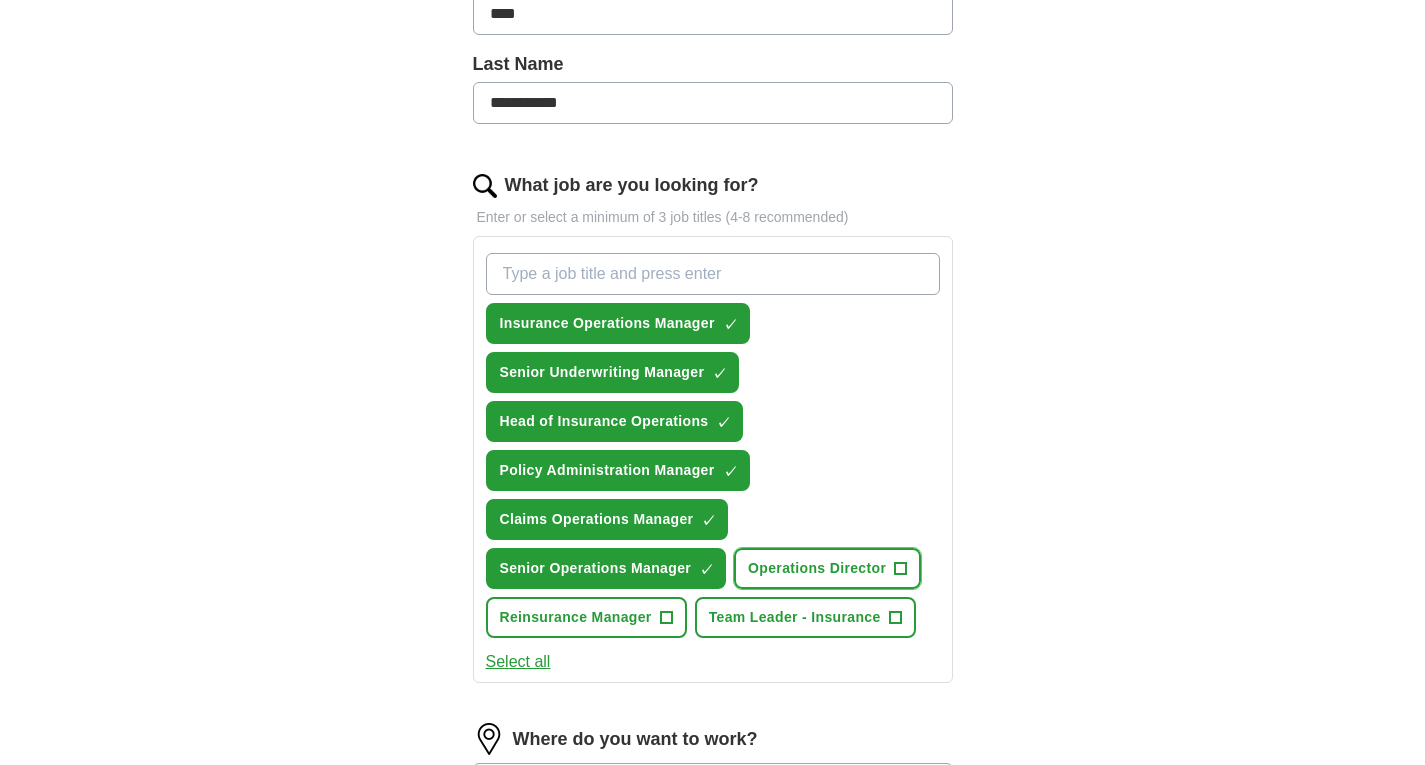 click on "+" at bounding box center (901, 569) 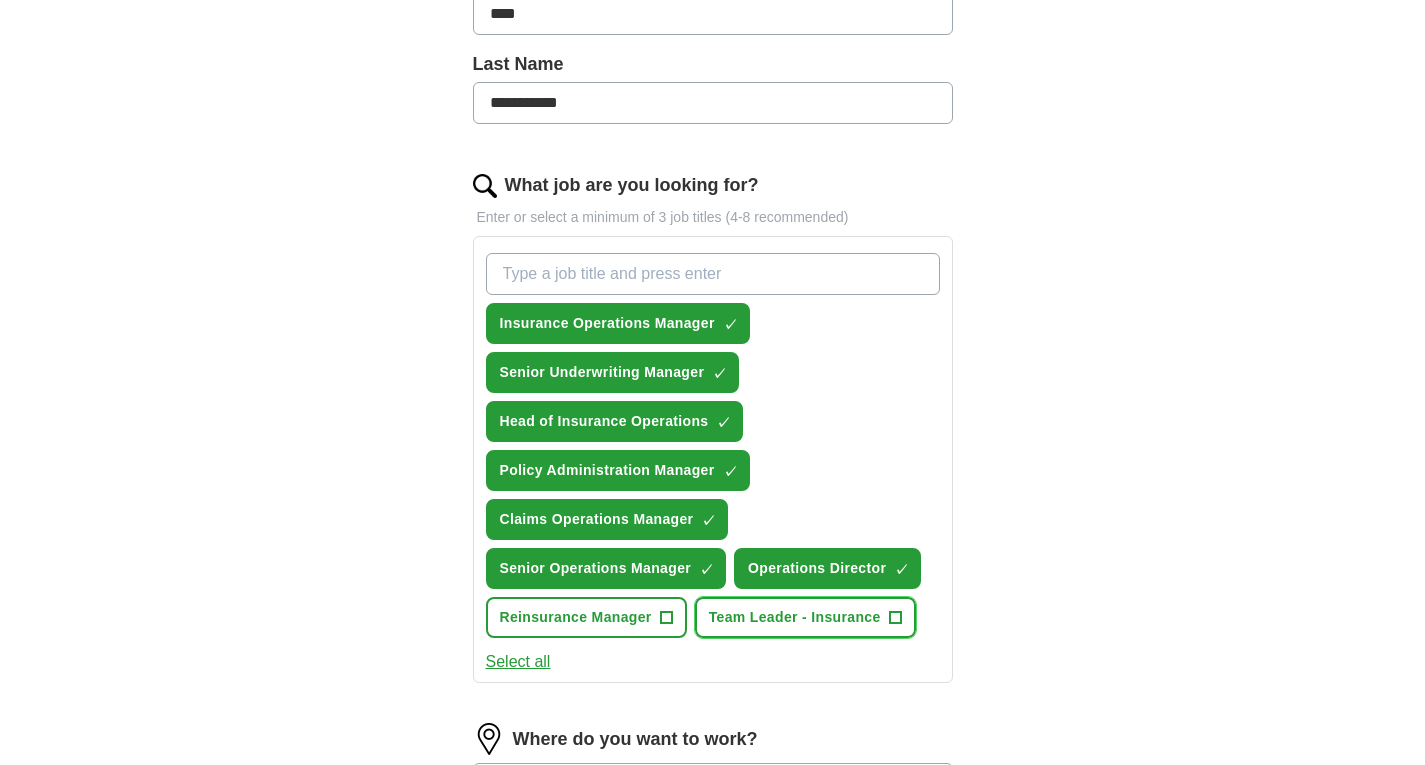 click on "+" at bounding box center [895, 618] 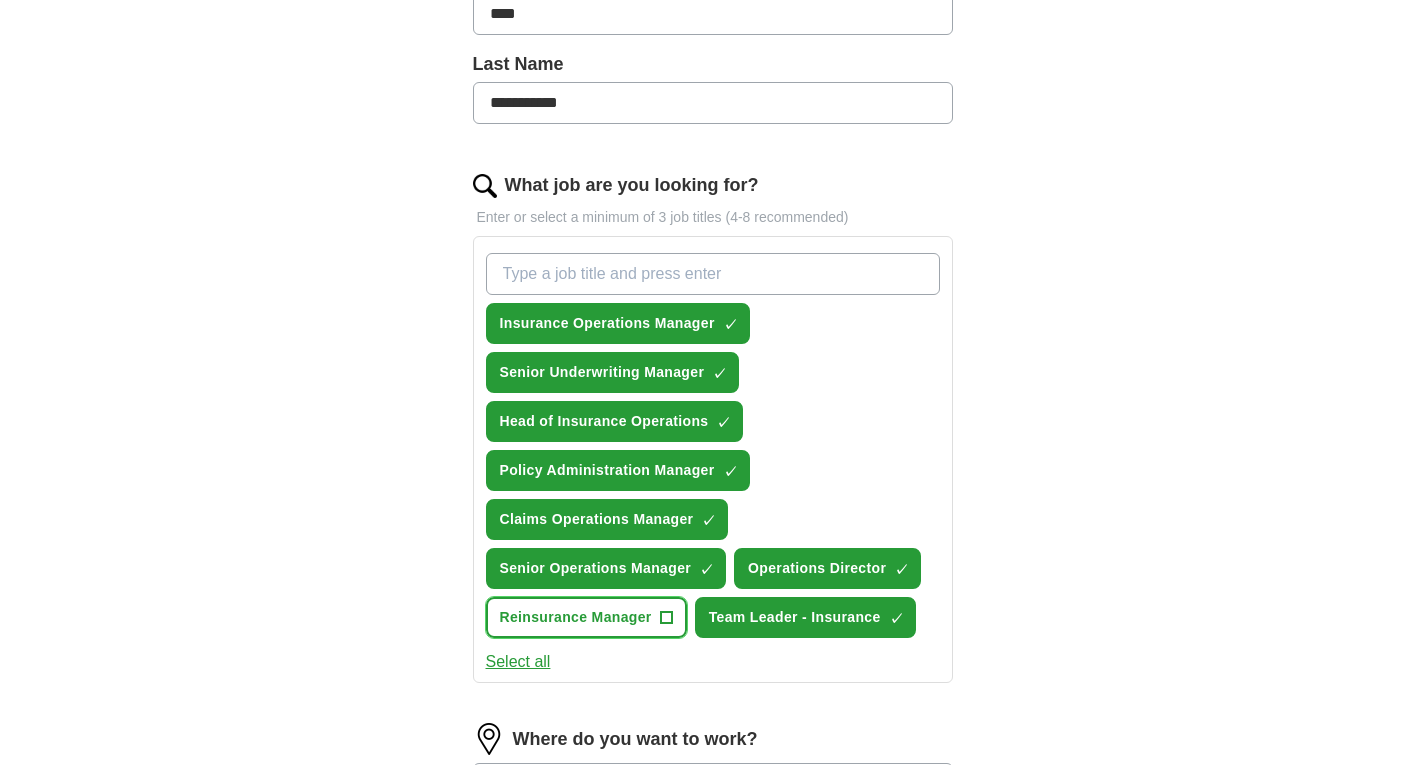 click on "+" at bounding box center [666, 618] 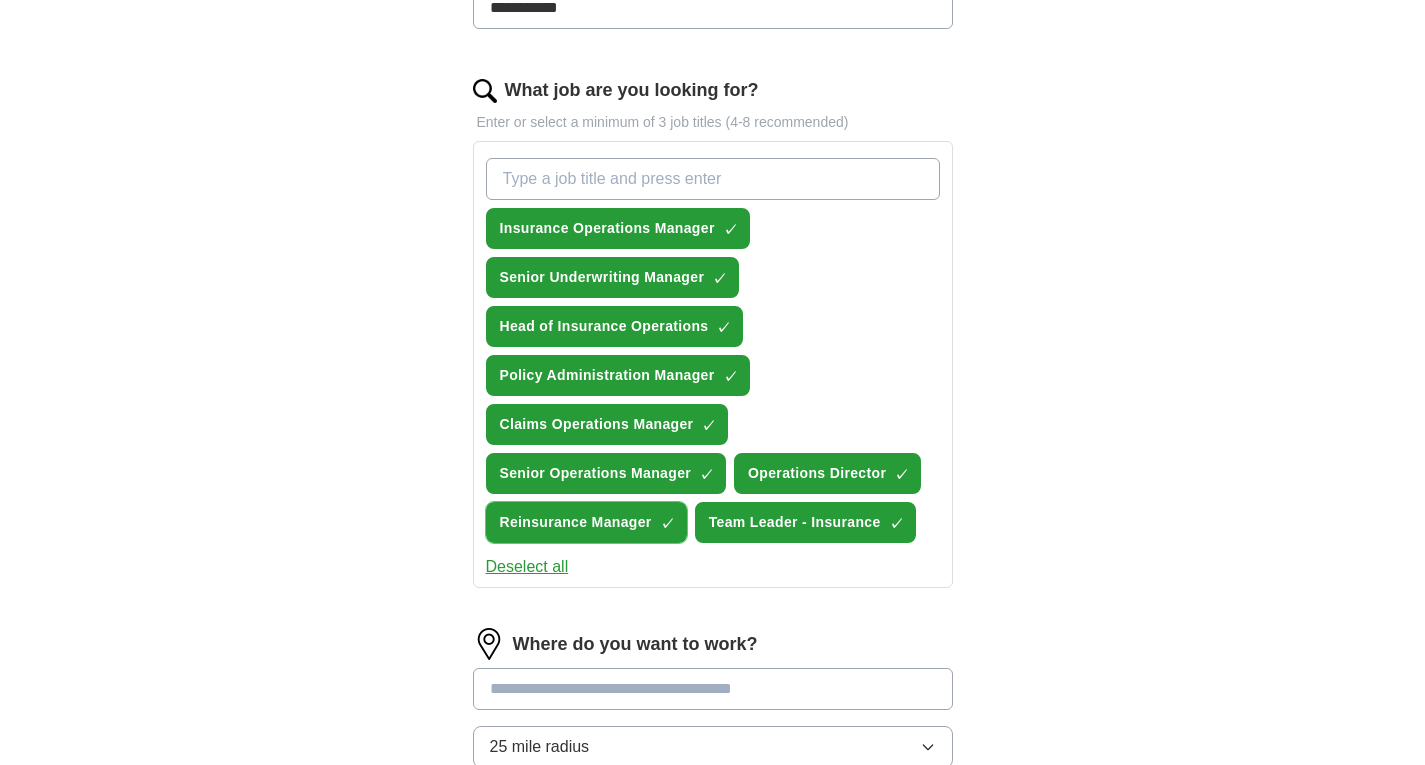 scroll, scrollTop: 700, scrollLeft: 0, axis: vertical 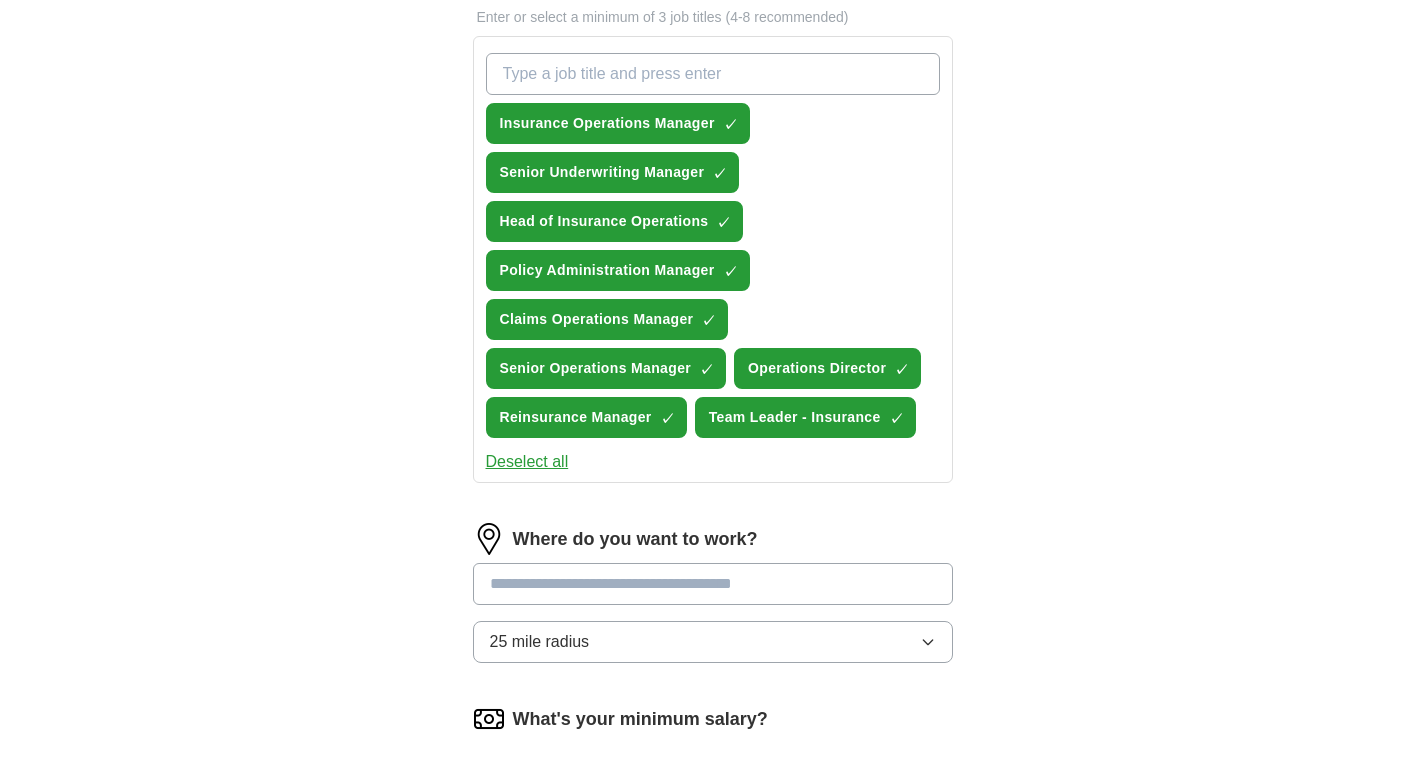 click at bounding box center [713, 584] 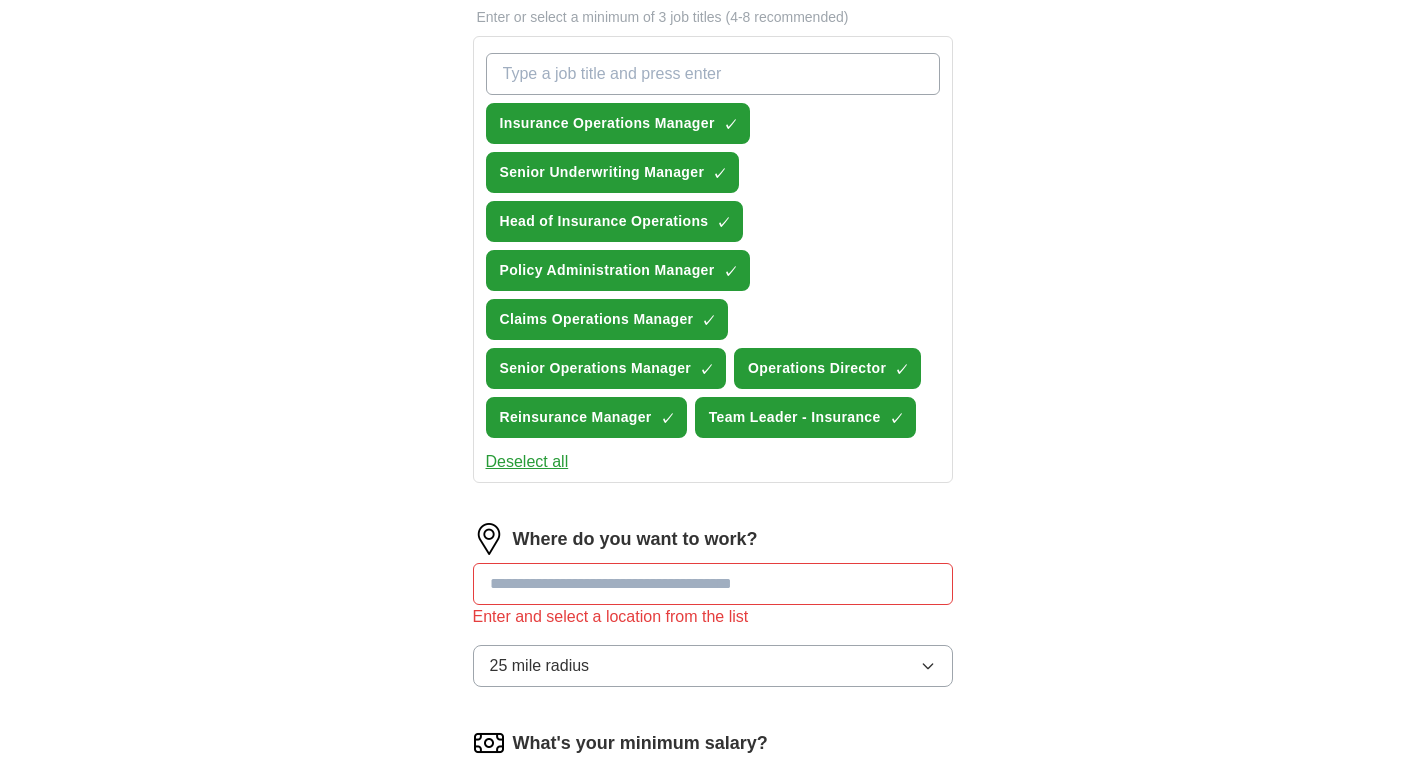 click on "Where do you want to work? Enter and select a location from the list 25 mile radius" at bounding box center (713, 613) 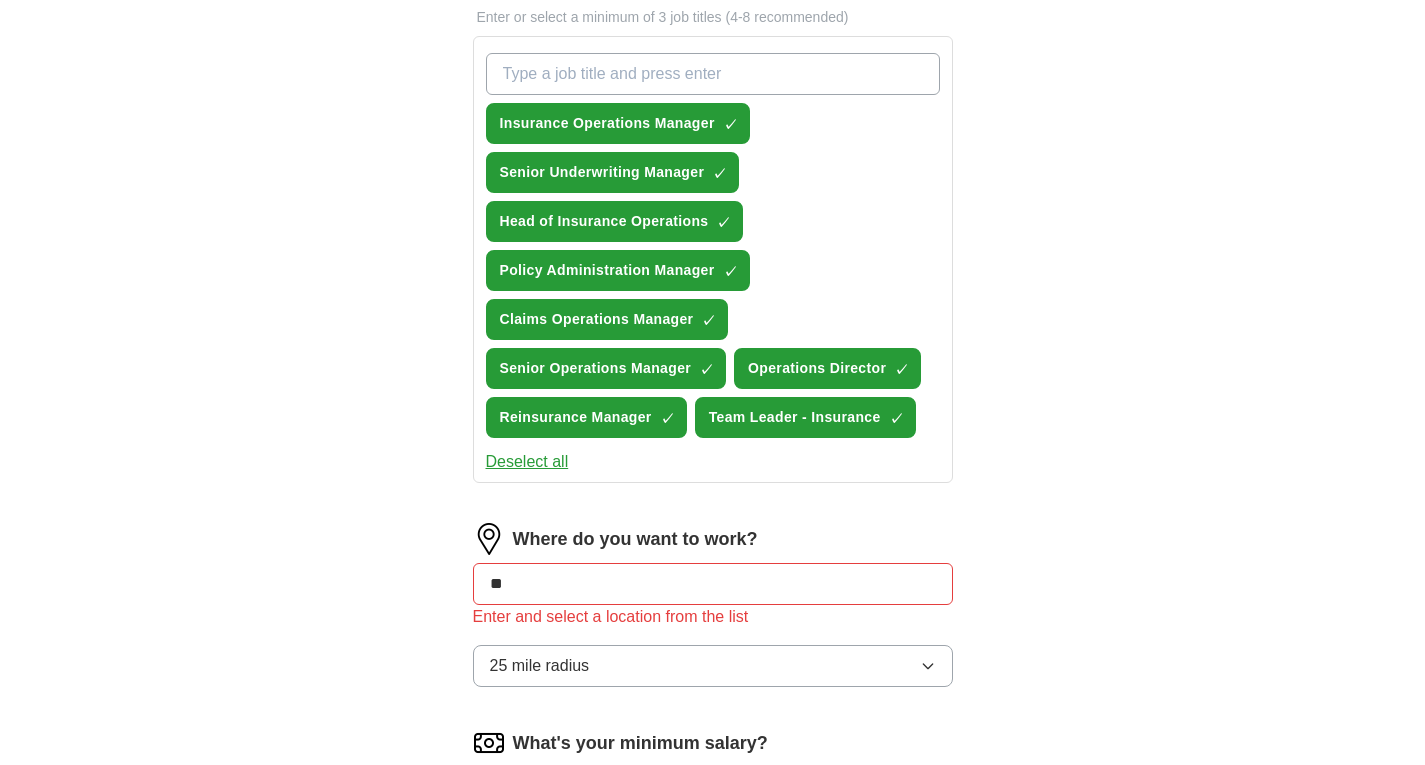 type on "***" 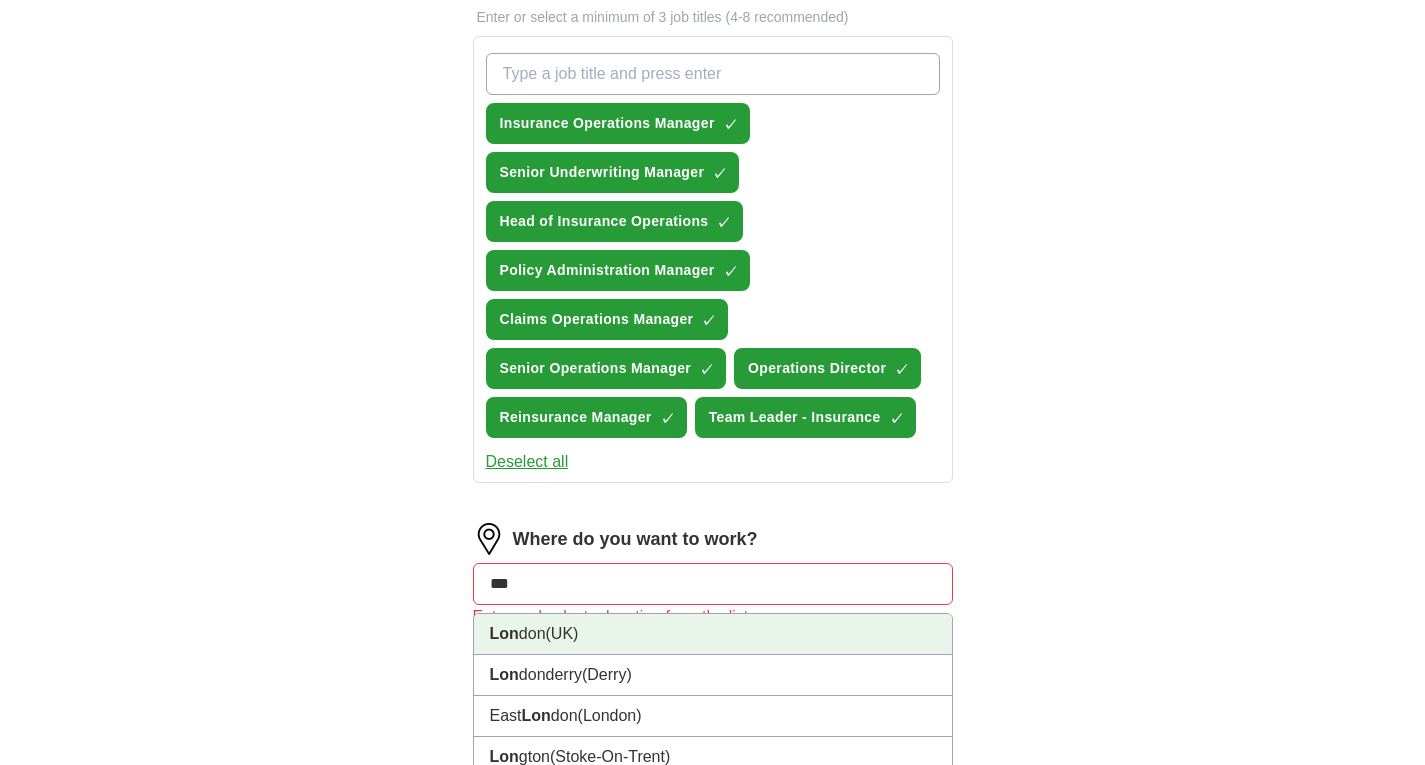 click on "[CITY] (UK)" at bounding box center (713, 634) 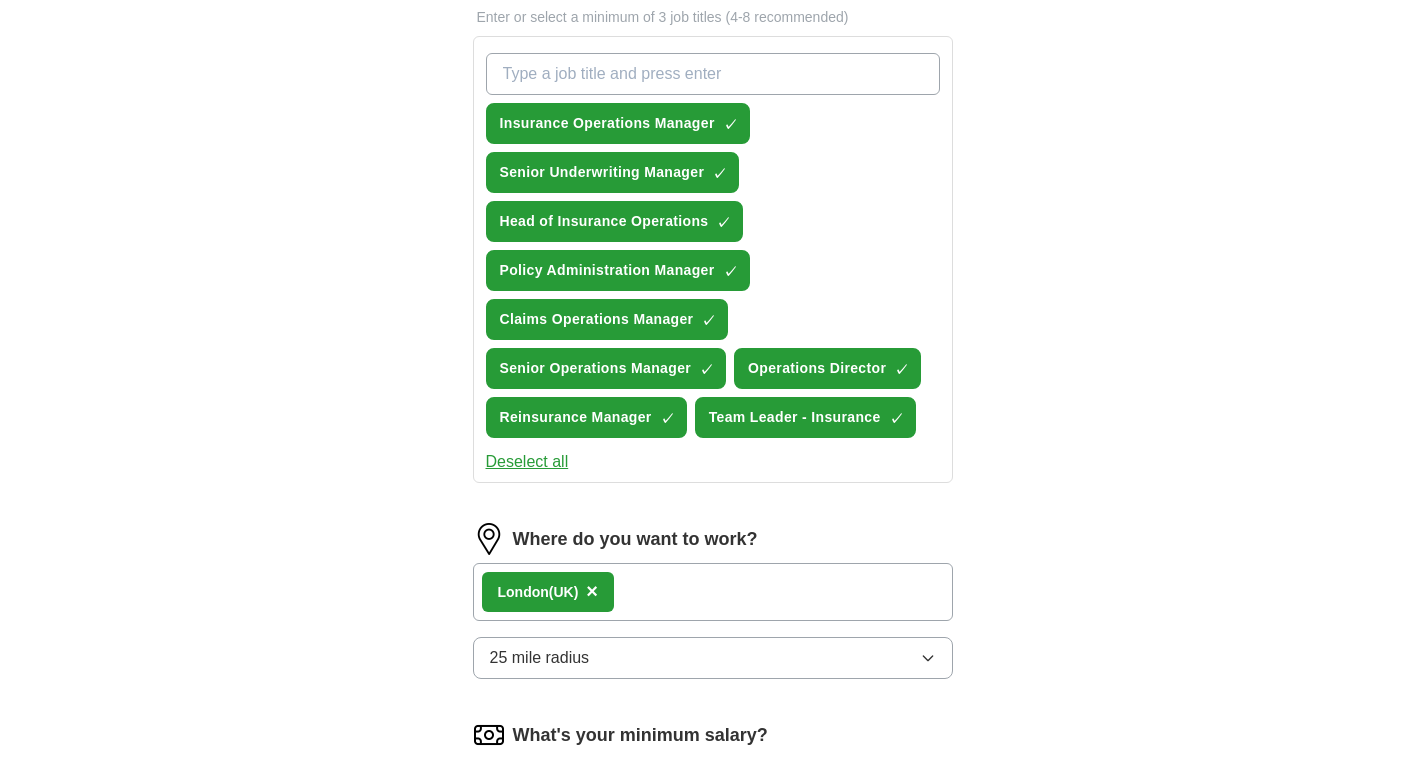 click on "[CITY] (UK) ×" at bounding box center (713, 592) 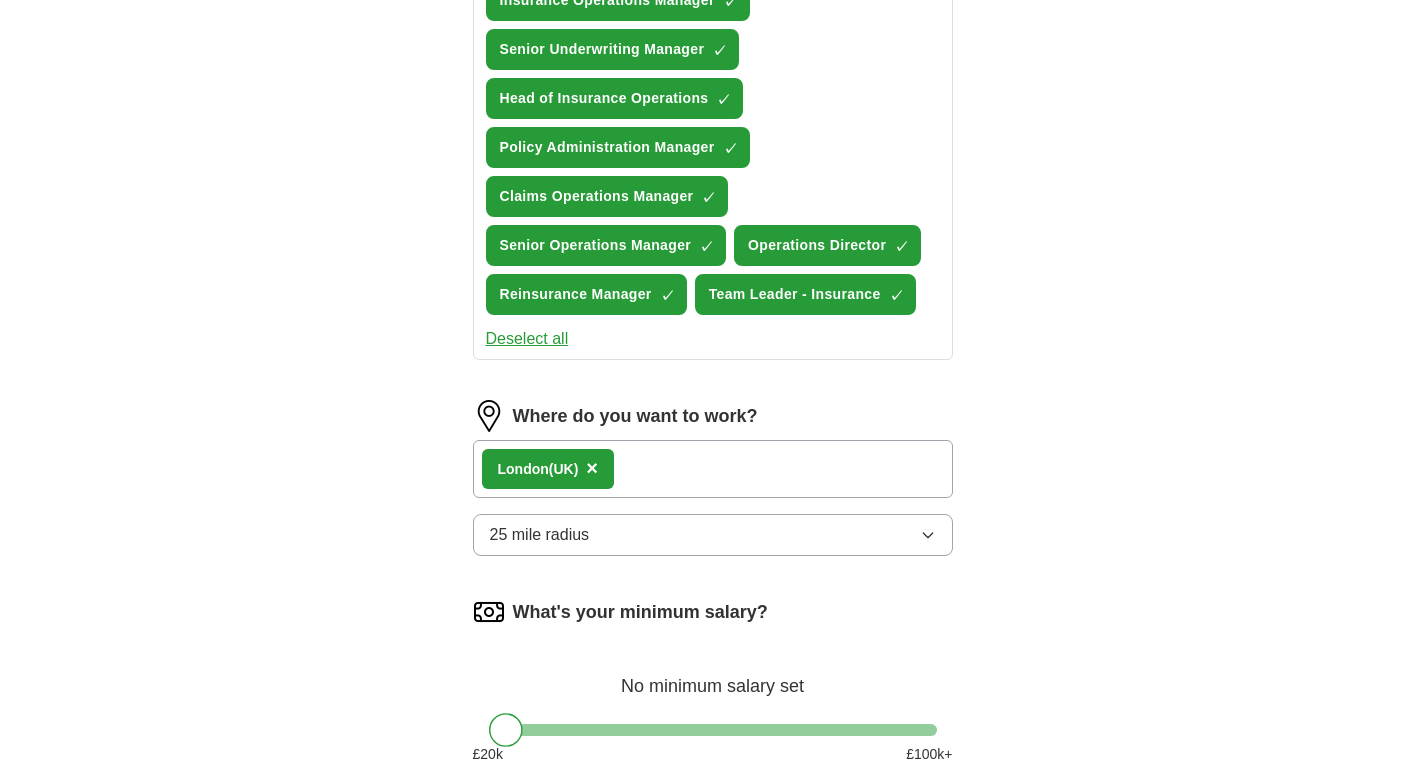 scroll, scrollTop: 800, scrollLeft: 0, axis: vertical 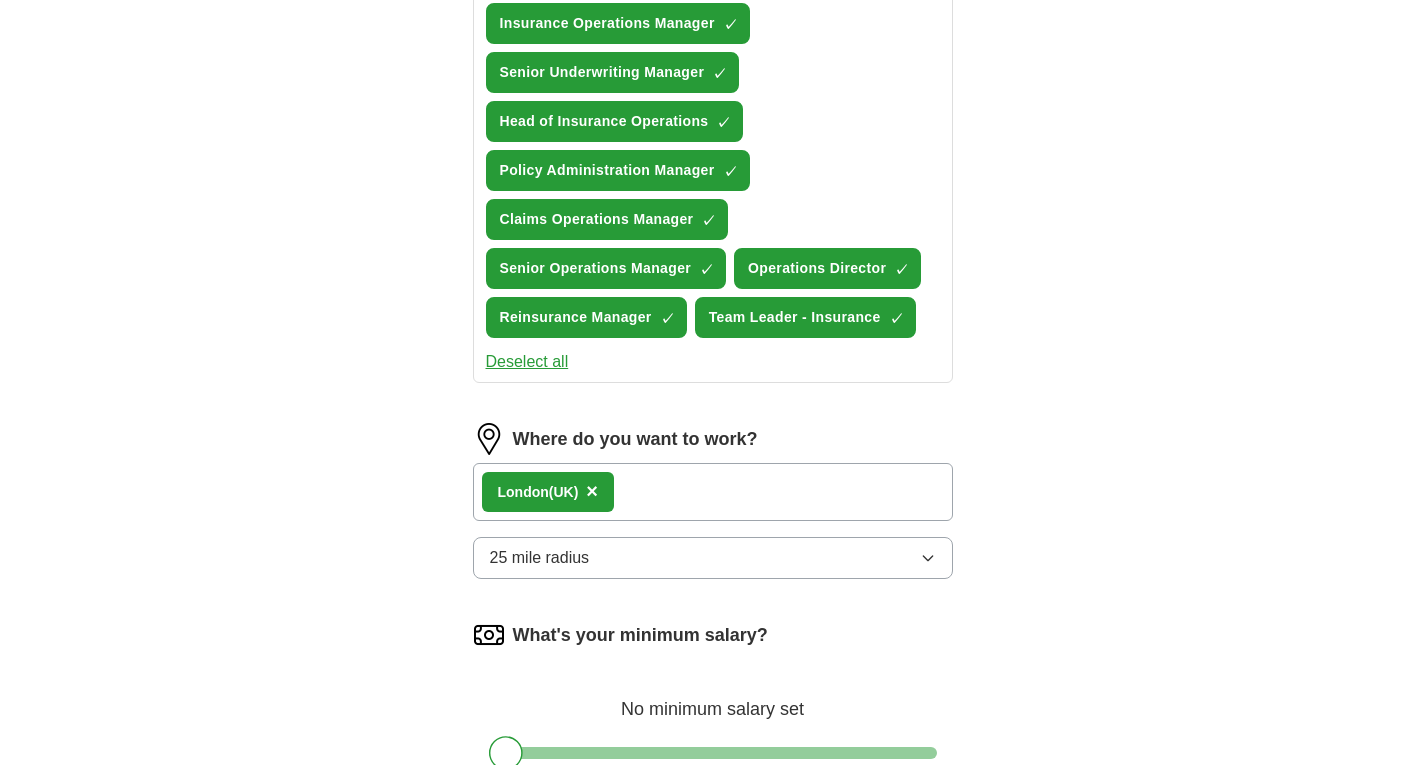 click on "[CITY] (UK) ×" at bounding box center (548, 492) 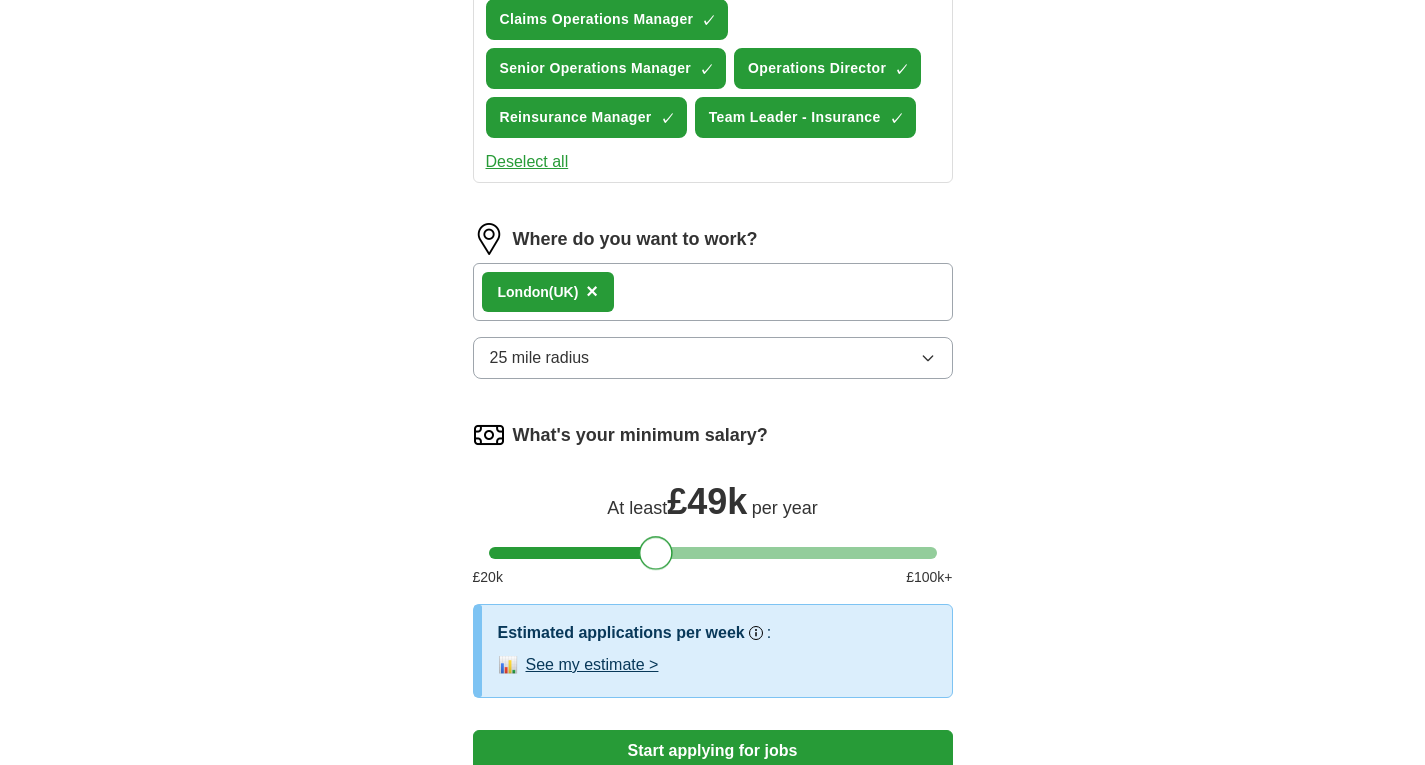 drag, startPoint x: 508, startPoint y: 548, endPoint x: 656, endPoint y: 572, distance: 149.93332 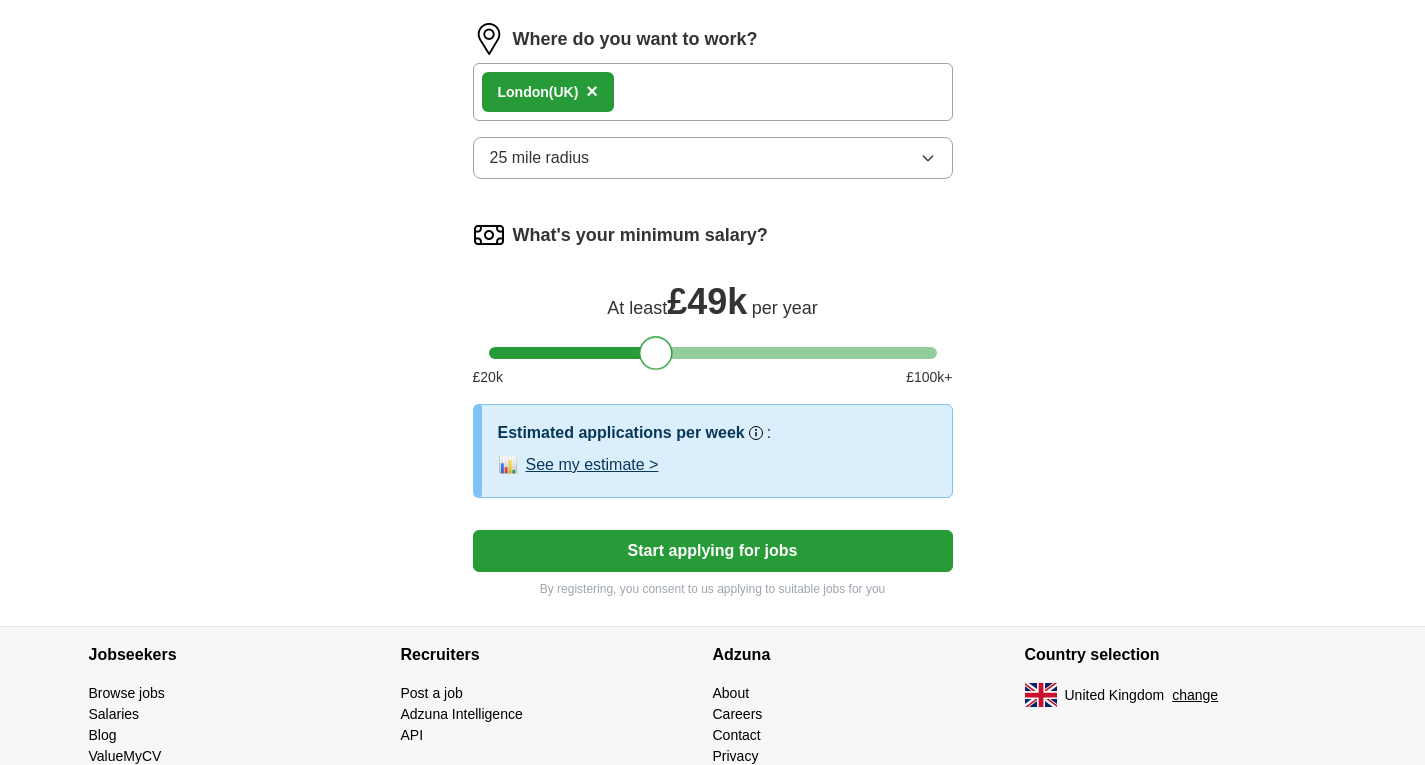 scroll, scrollTop: 1284, scrollLeft: 0, axis: vertical 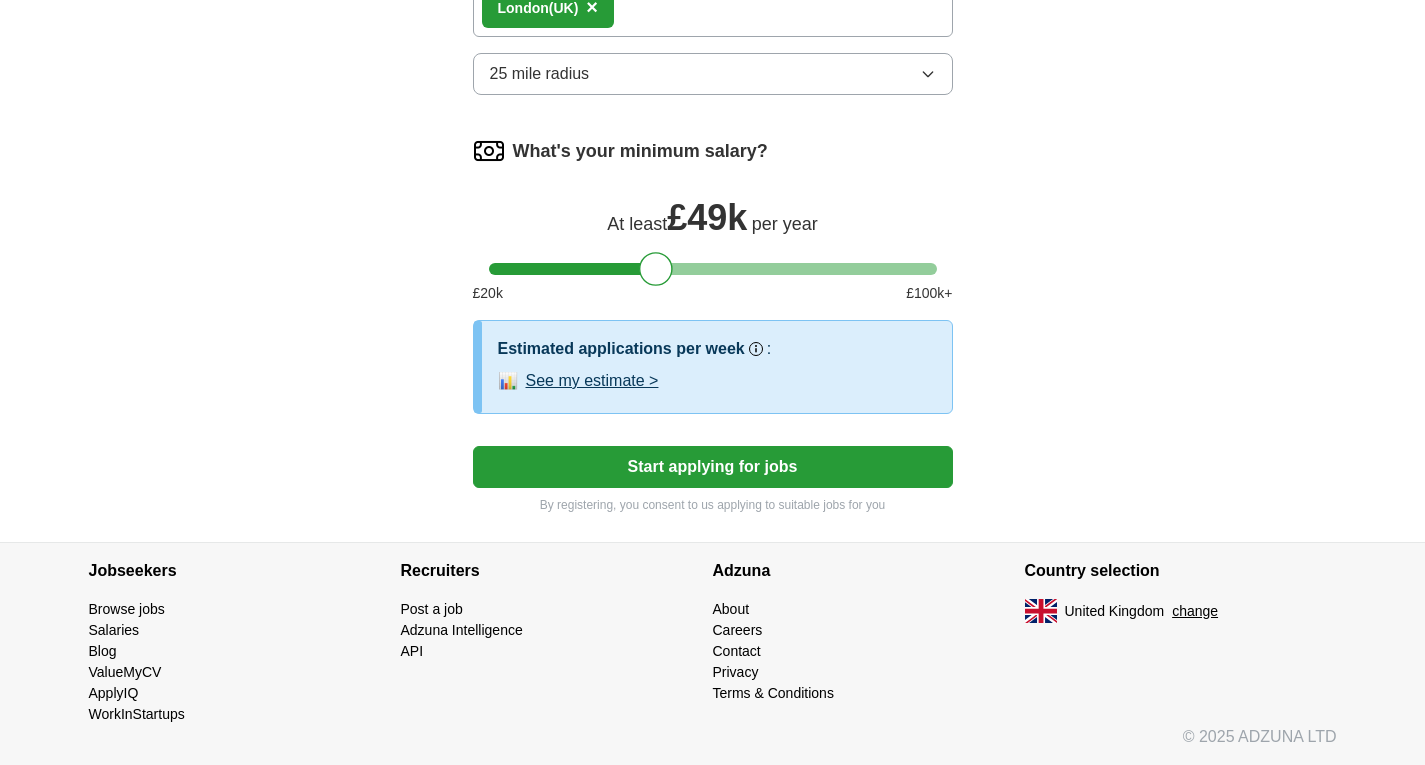 click on "Start applying for jobs" at bounding box center (713, 467) 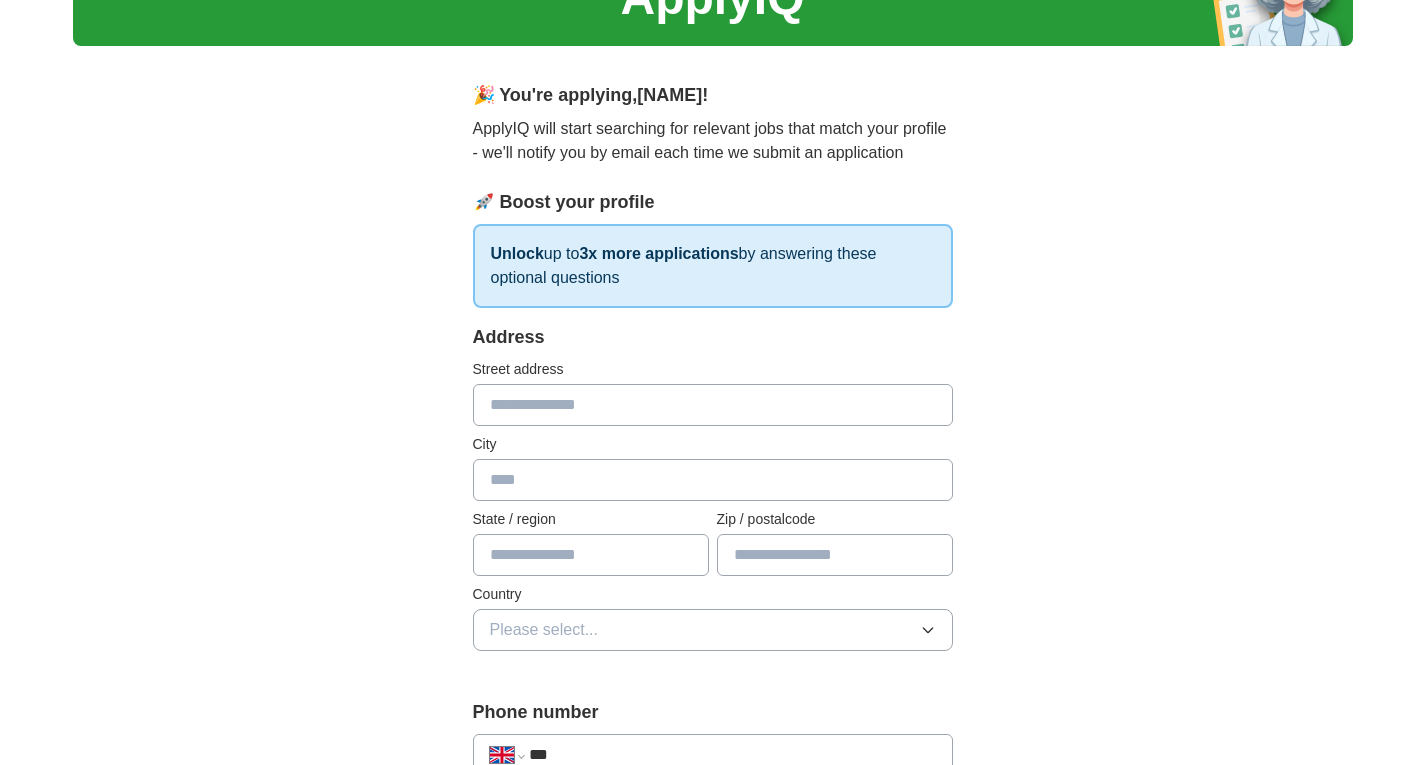 scroll, scrollTop: 200, scrollLeft: 0, axis: vertical 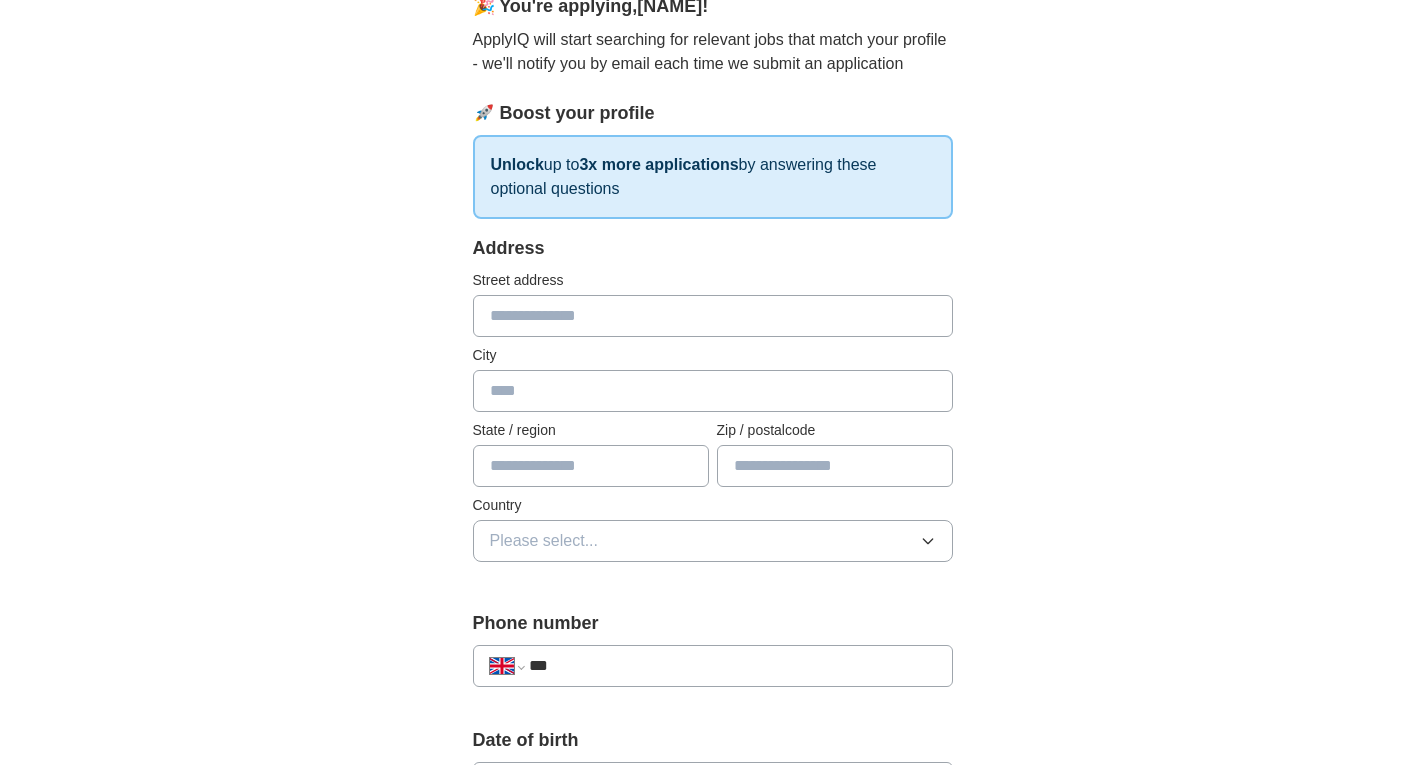 click on "***" at bounding box center (732, 666) 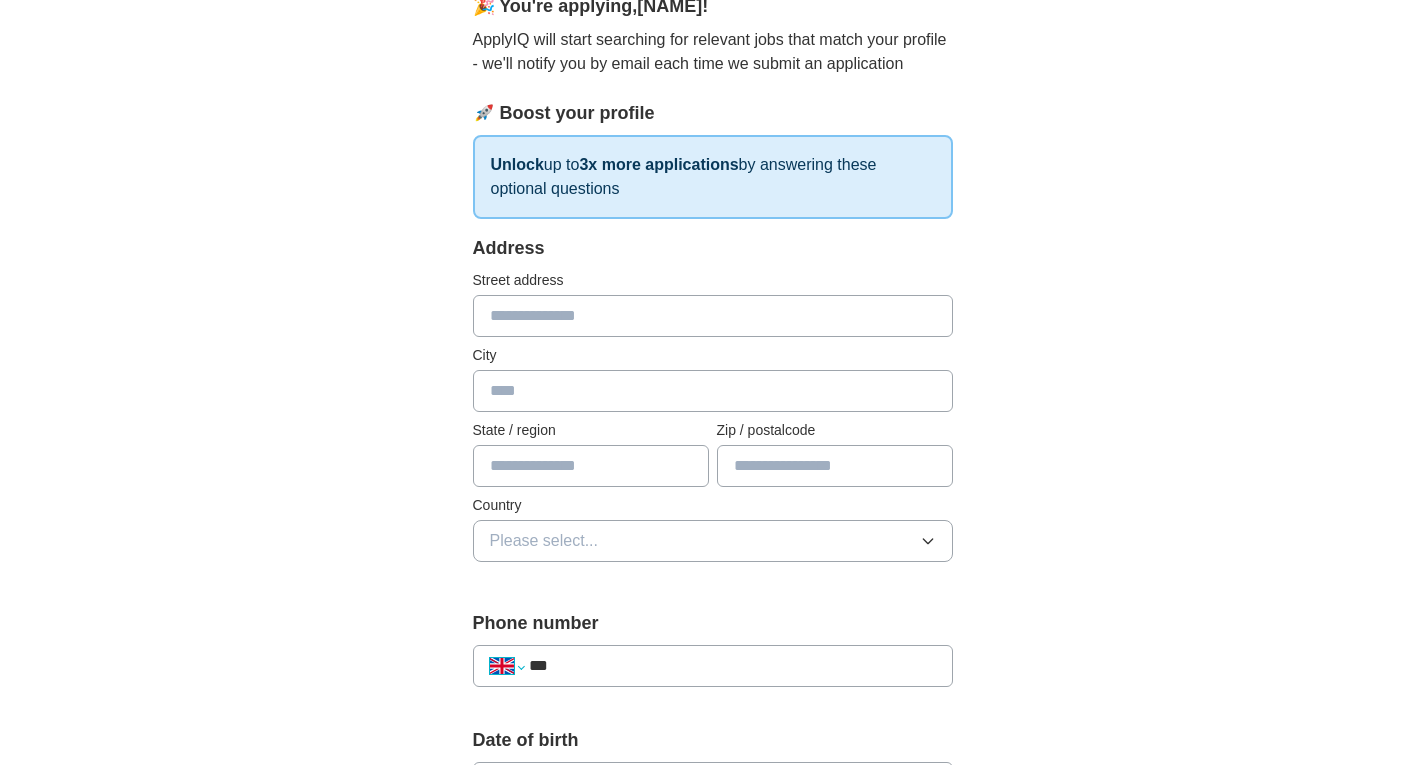 click on "**********" at bounding box center (507, 666) 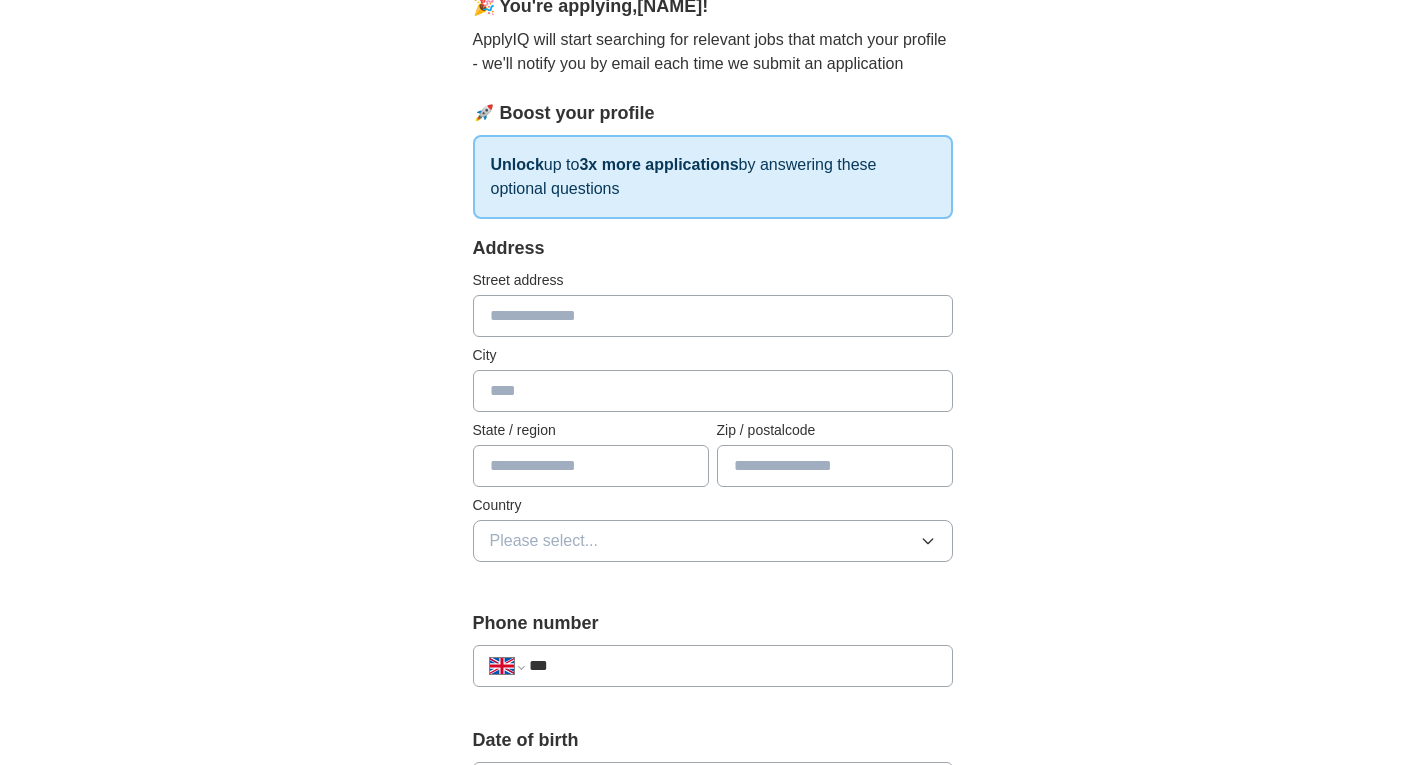 click on "**********" at bounding box center [507, 666] 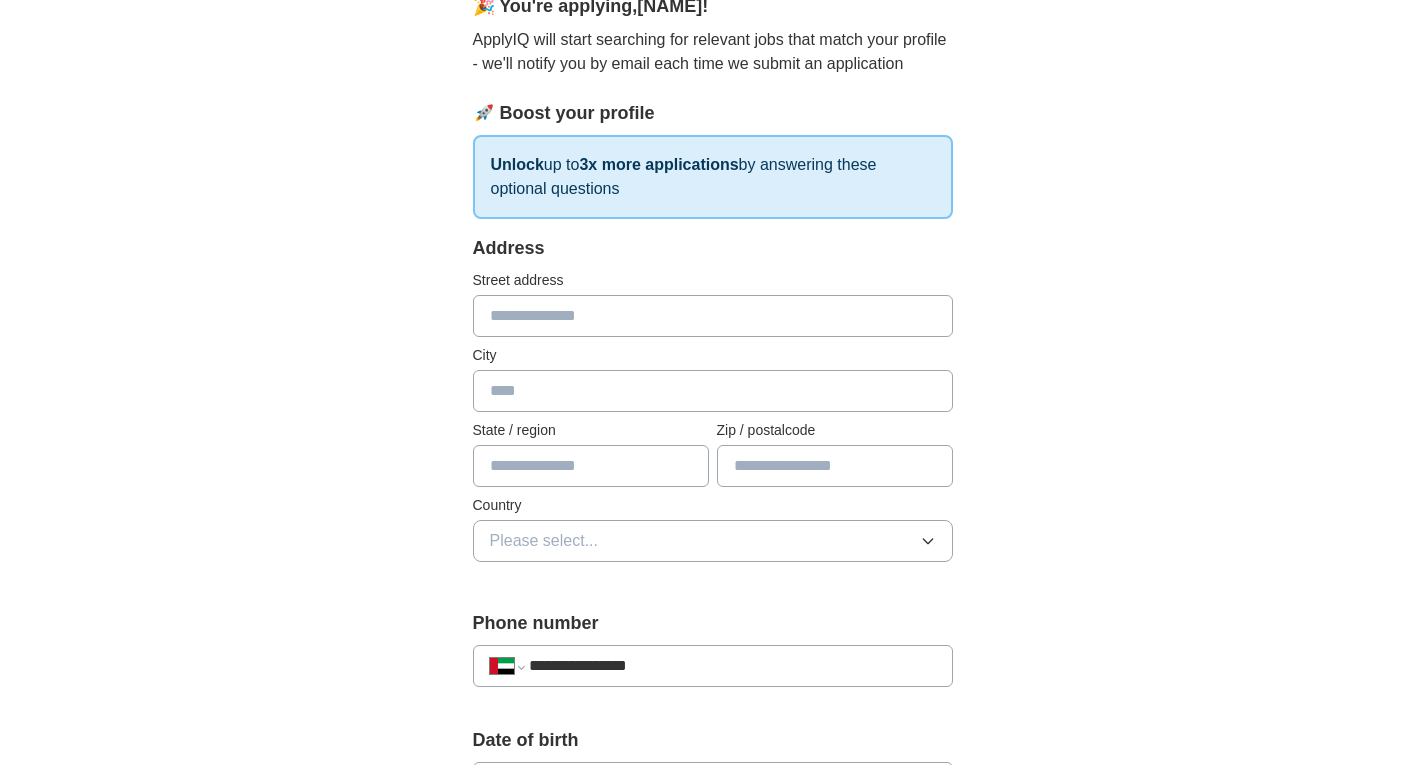 type on "**********" 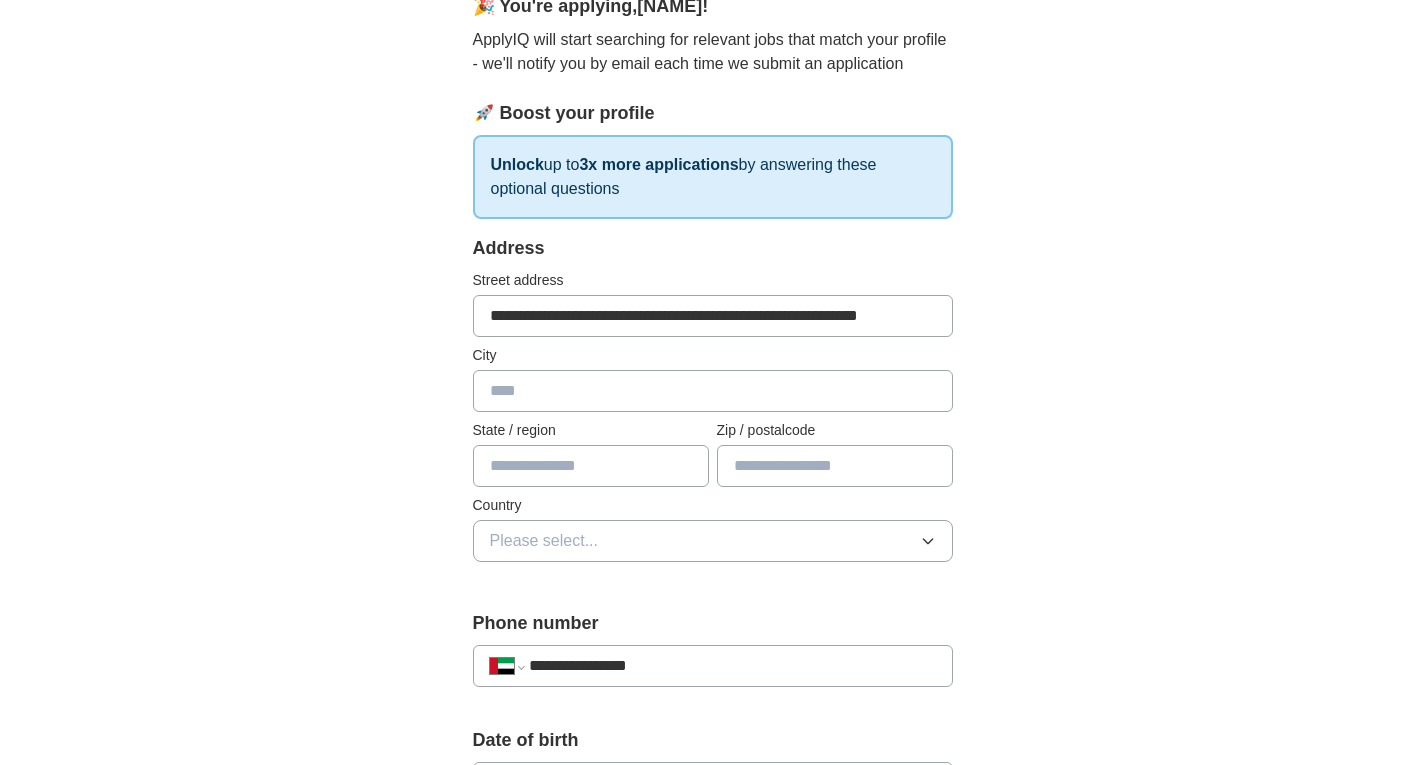 type on "*****" 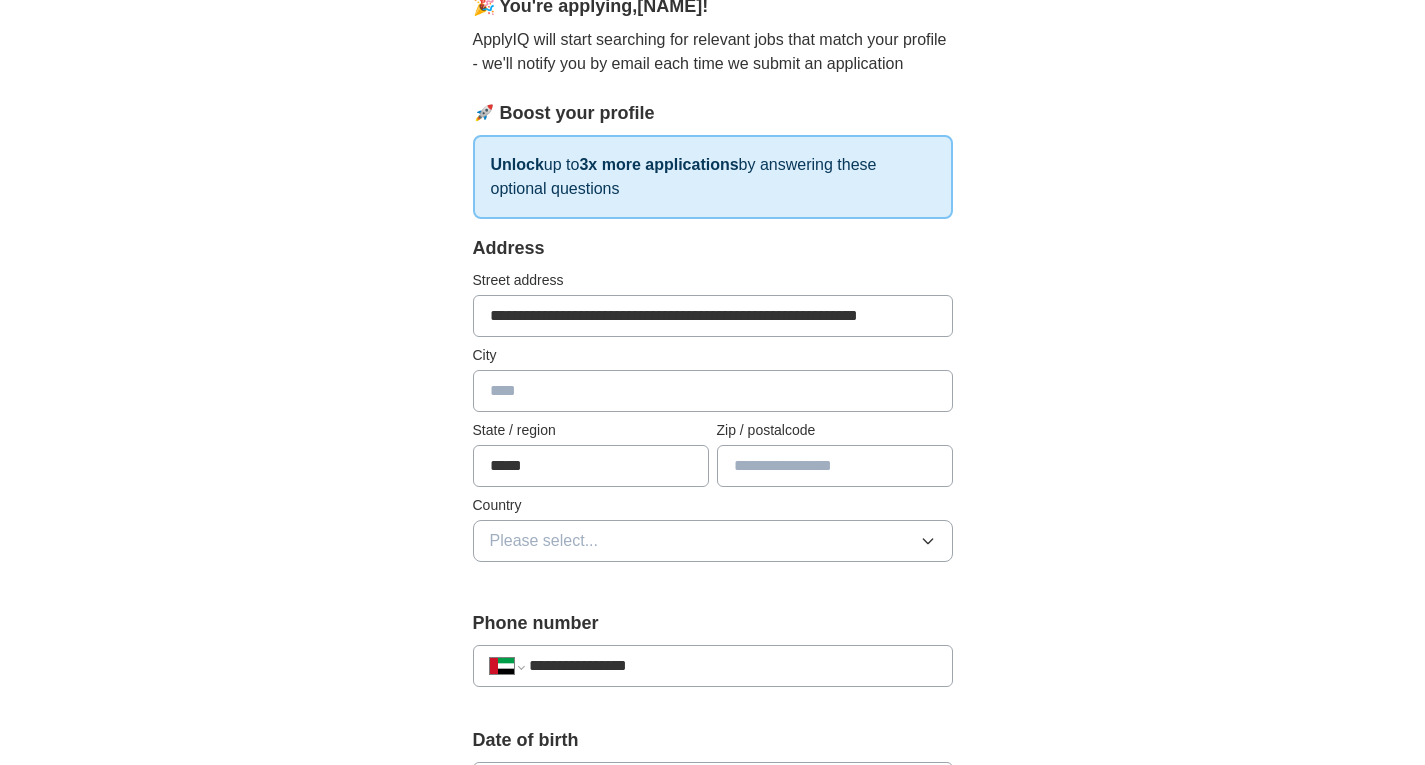 click at bounding box center (713, 391) 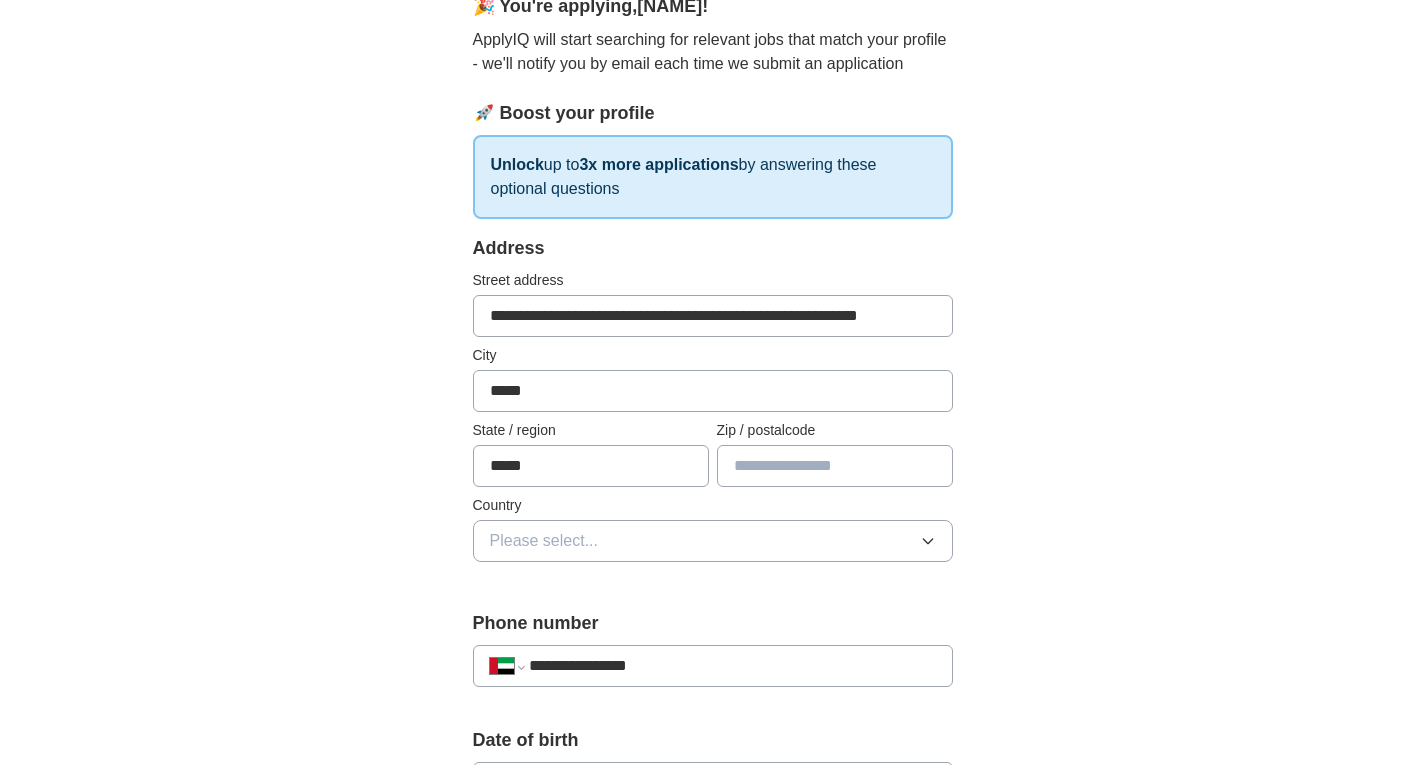 type on "*****" 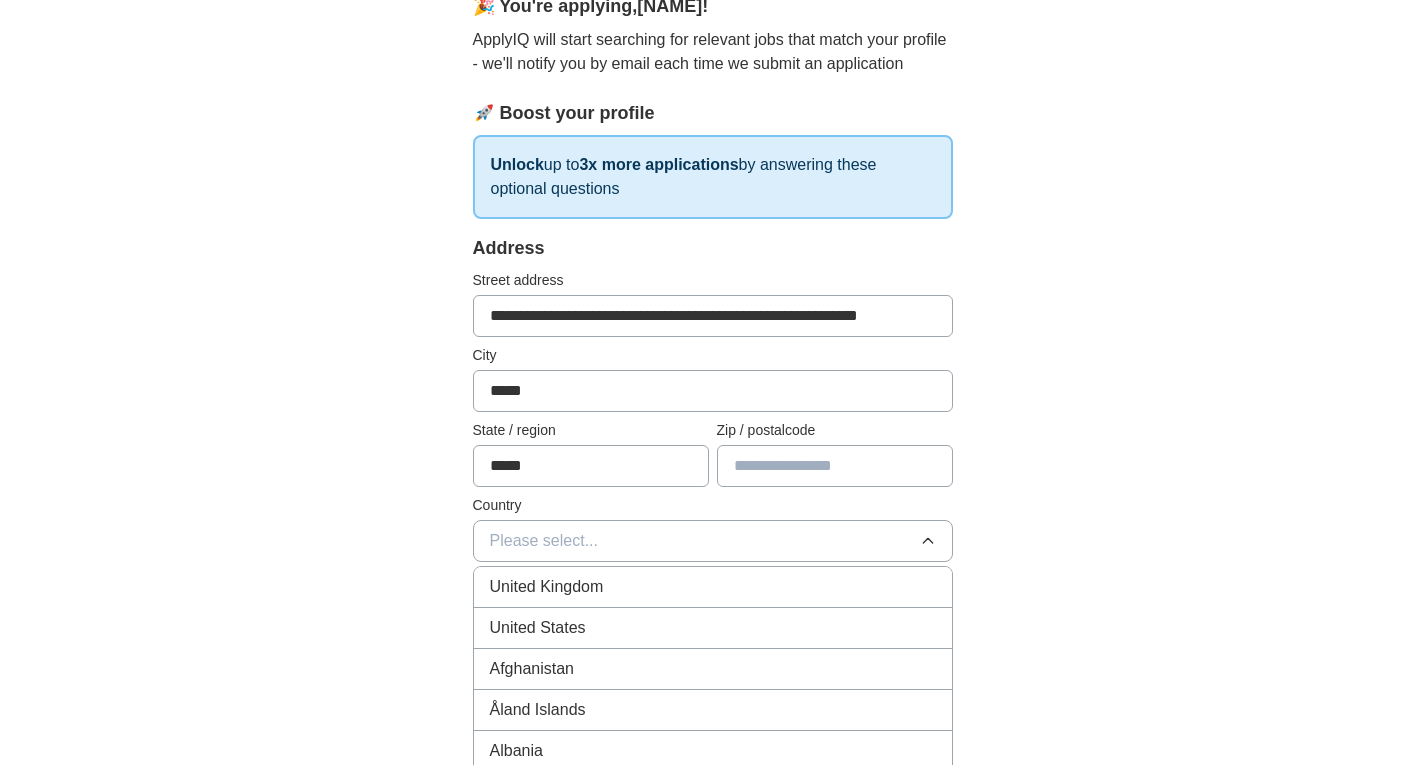 type 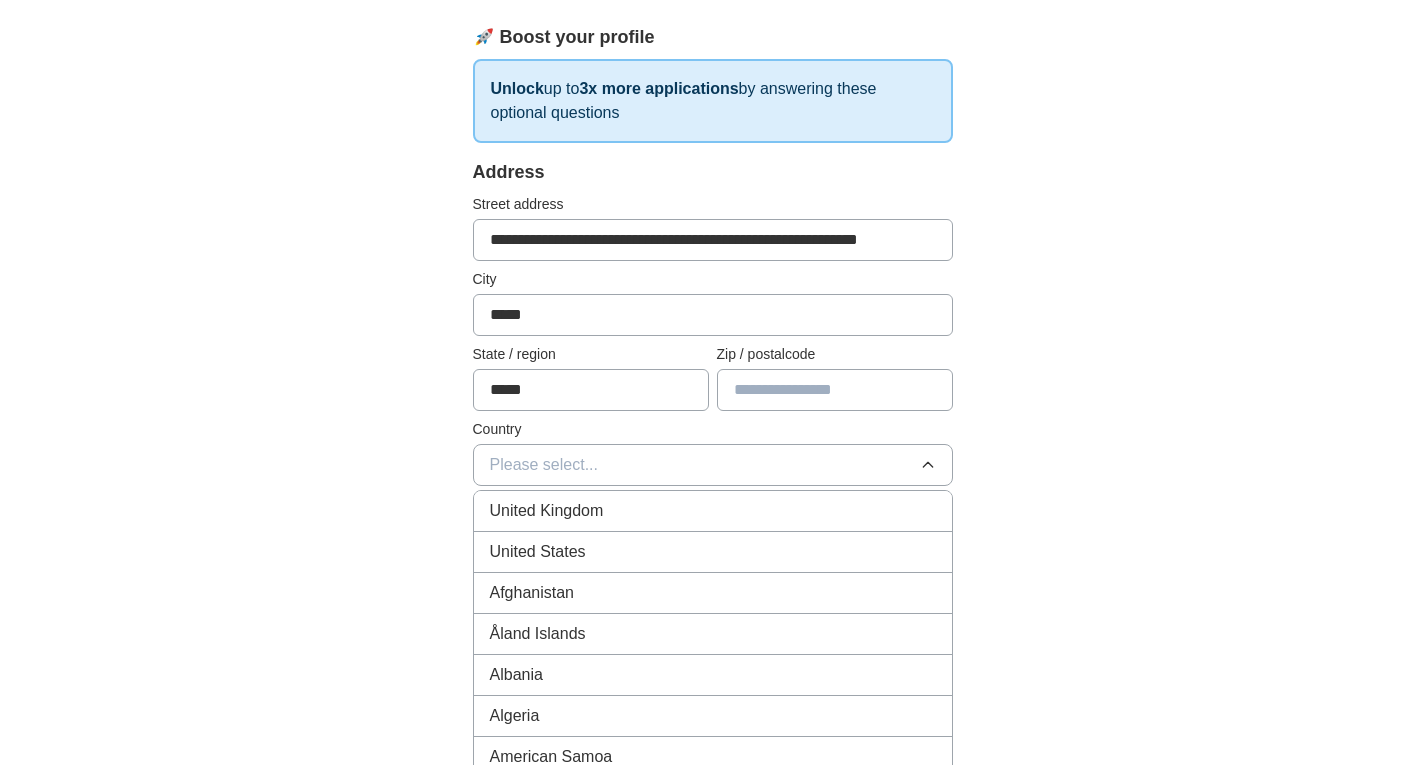 scroll, scrollTop: 300, scrollLeft: 0, axis: vertical 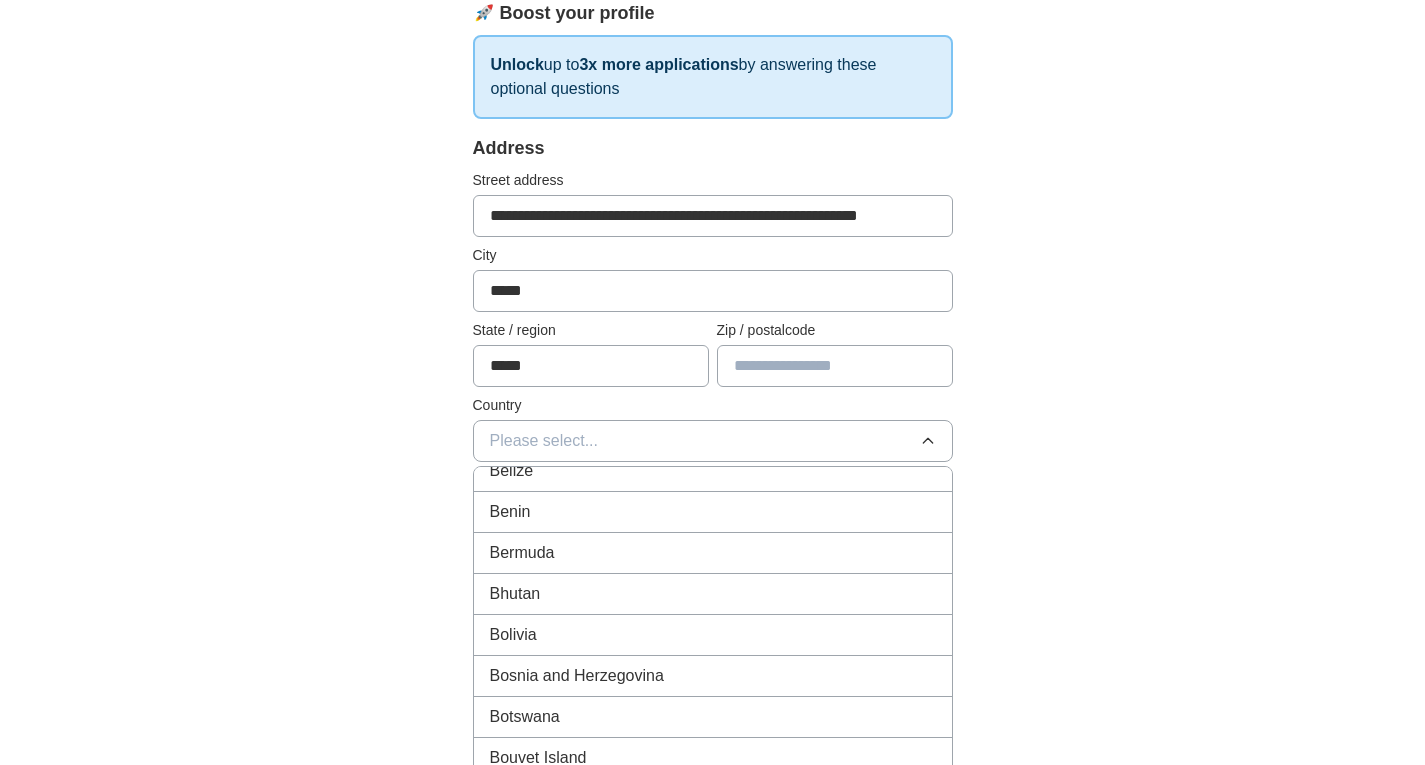 click on "Please select..." at bounding box center (713, 441) 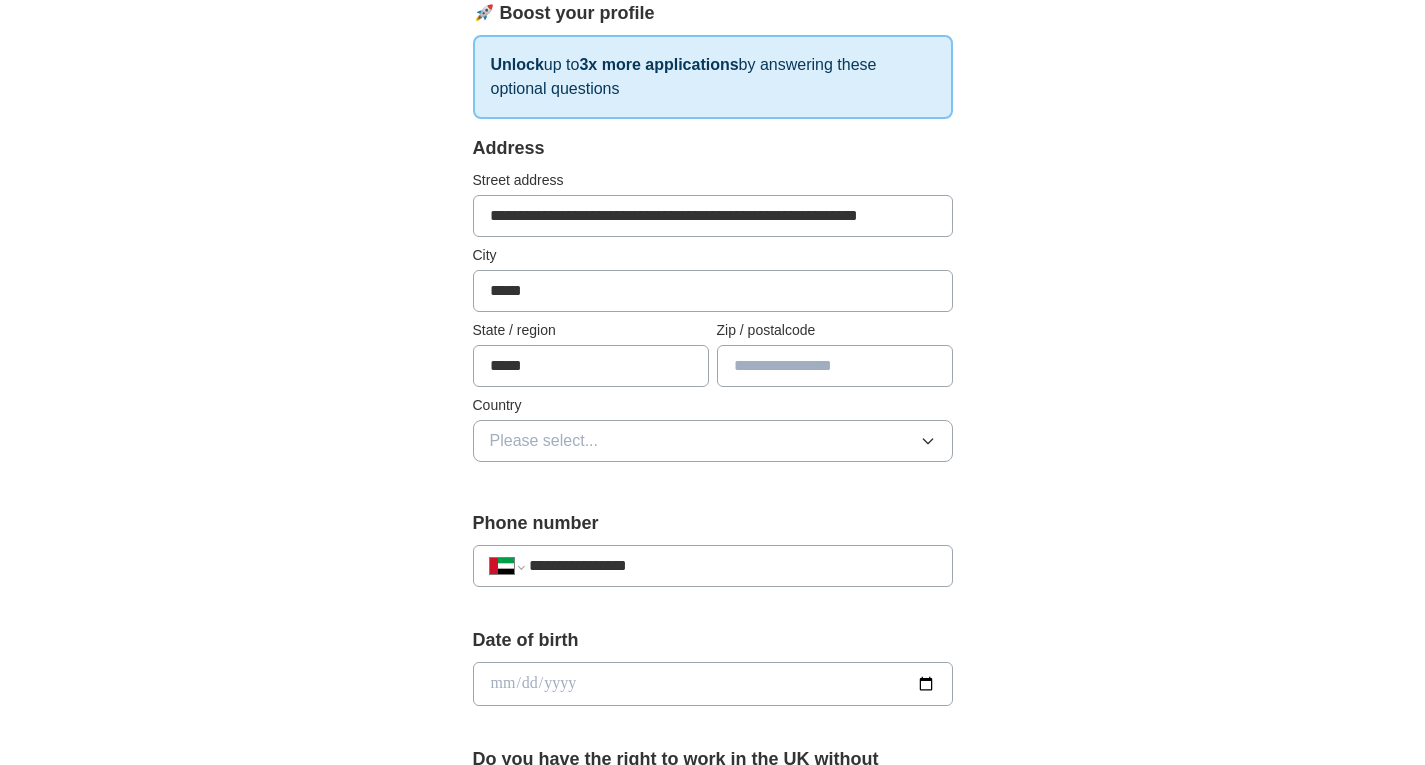 click on "Please select..." at bounding box center [713, 441] 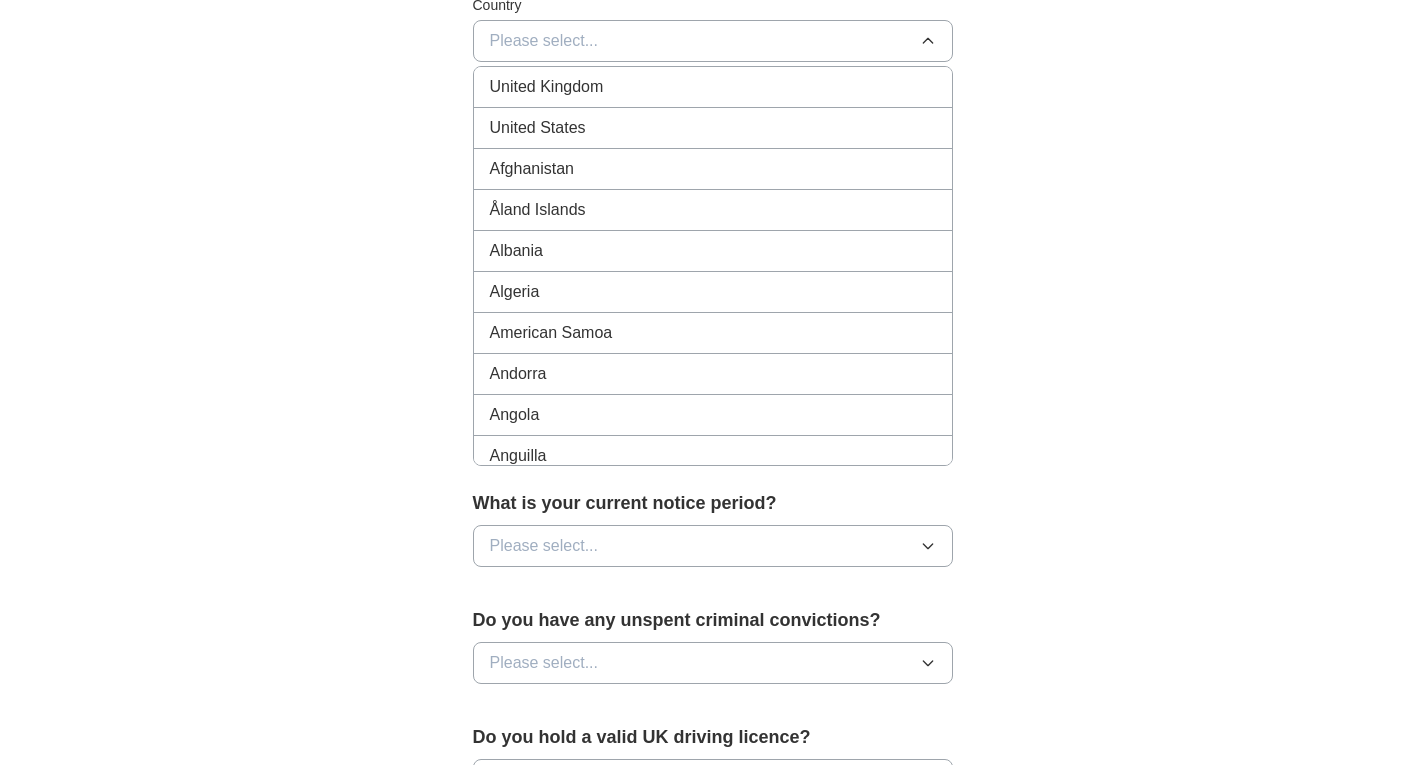 scroll, scrollTop: 700, scrollLeft: 0, axis: vertical 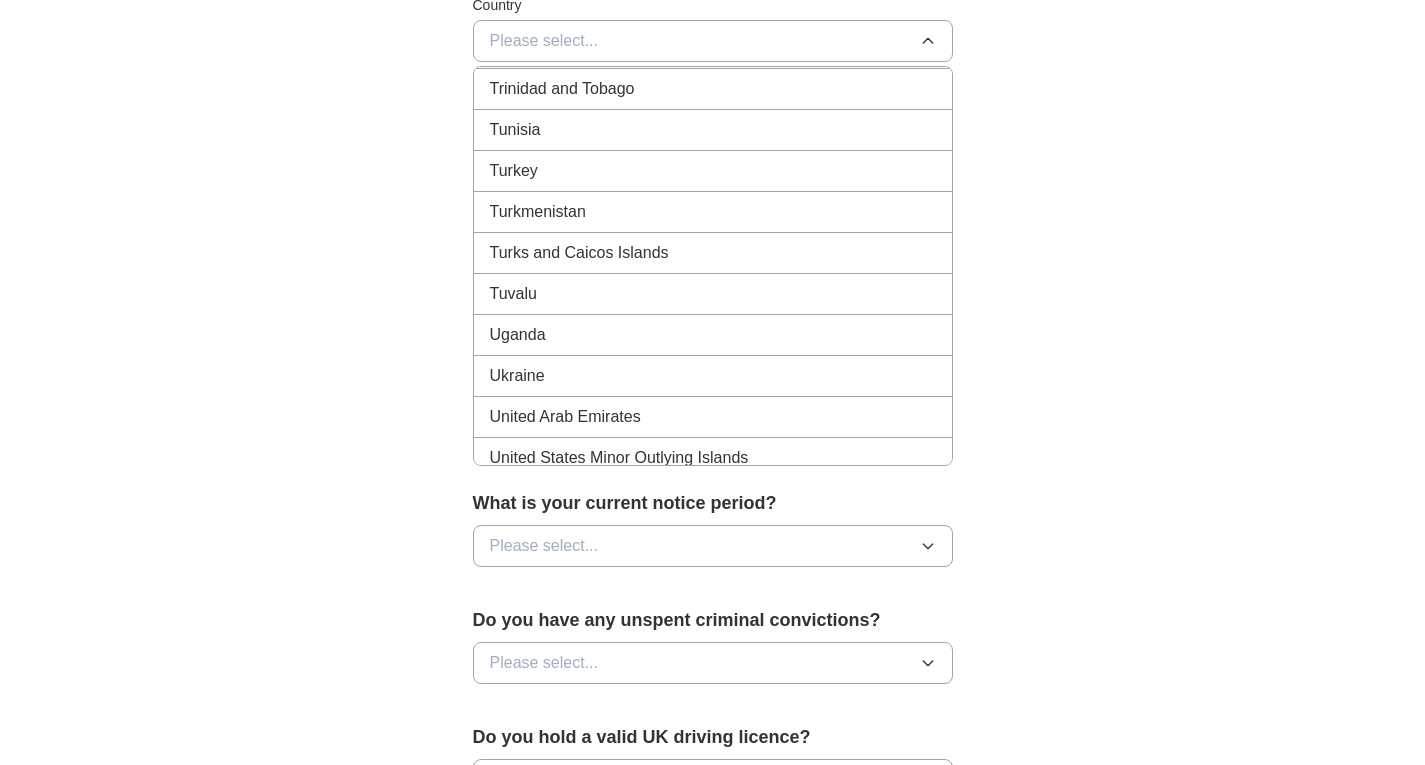 click on "United Arab Emirates" at bounding box center [713, 417] 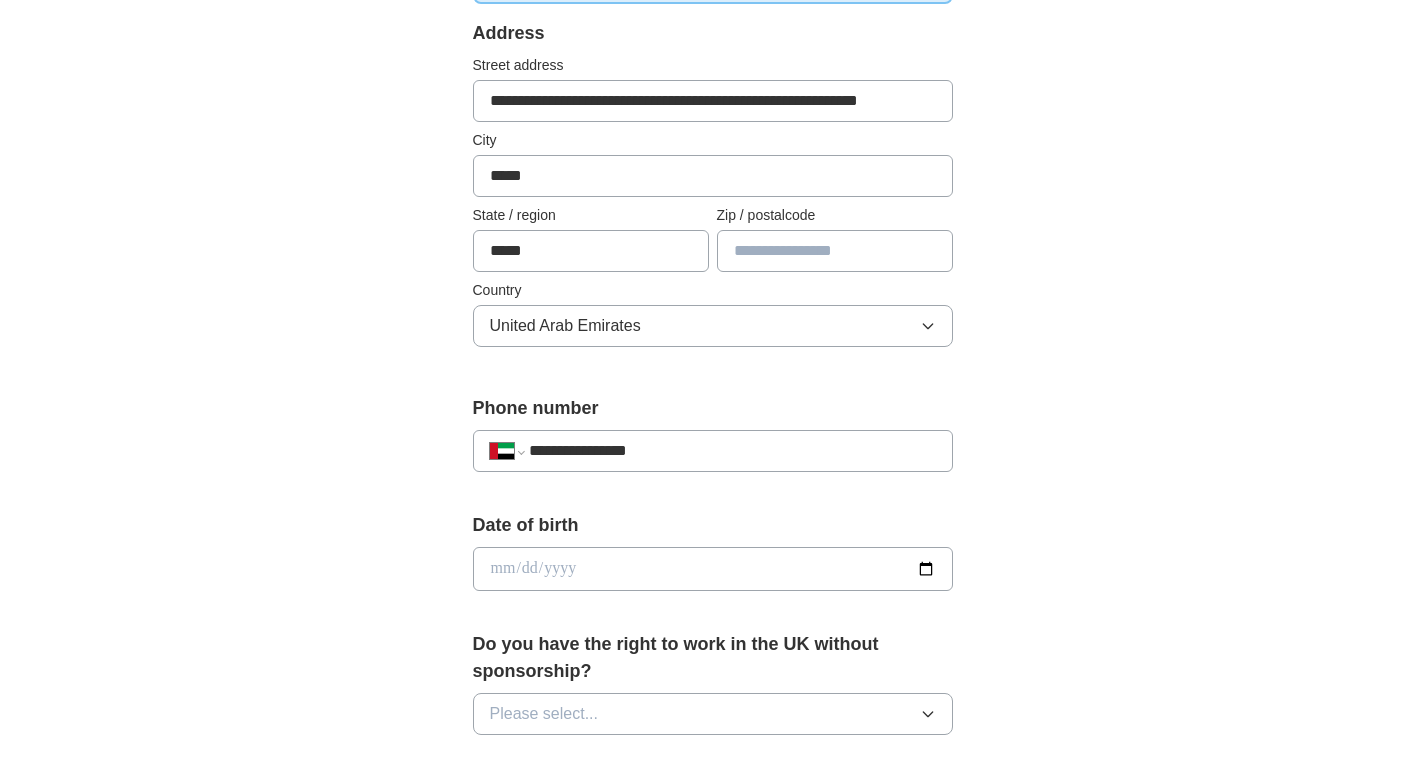 scroll, scrollTop: 200, scrollLeft: 0, axis: vertical 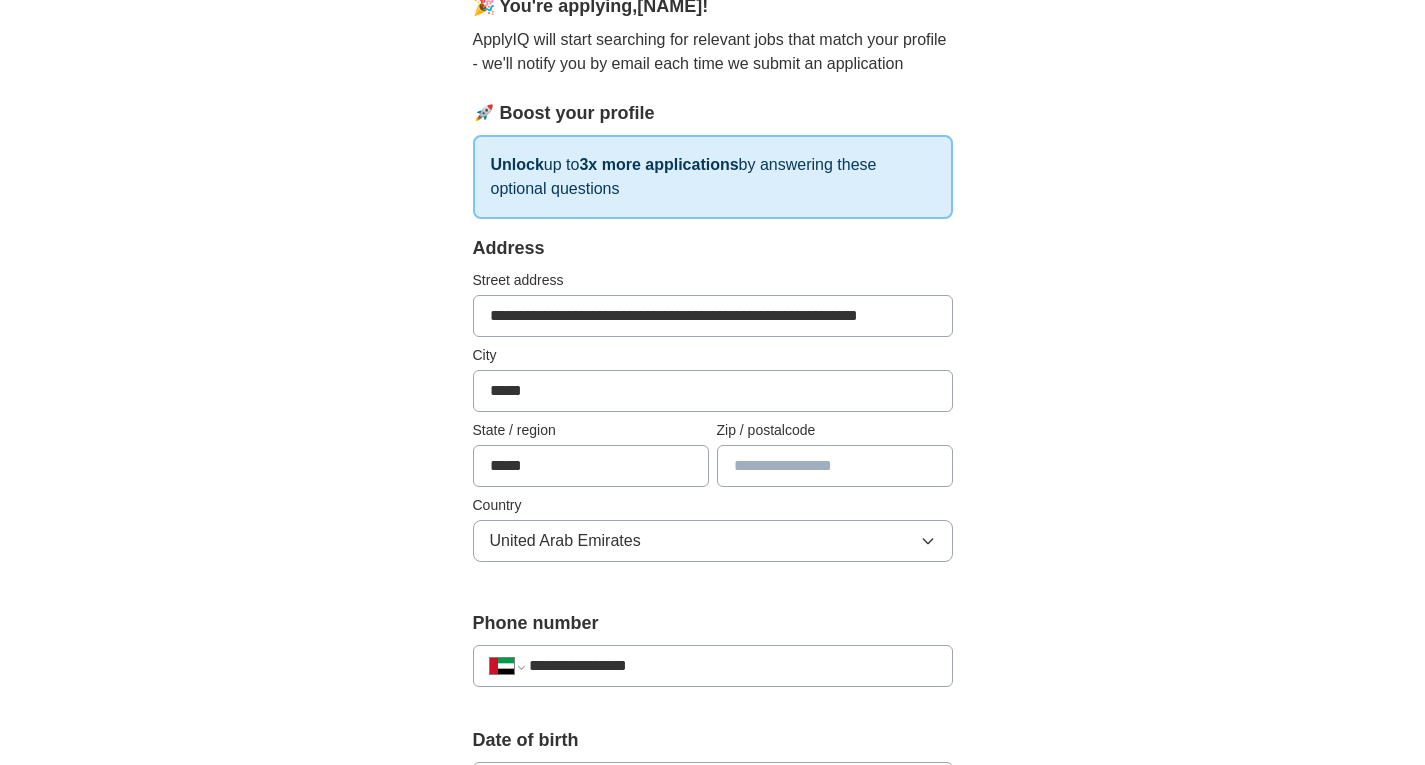click on "*****" at bounding box center [591, 466] 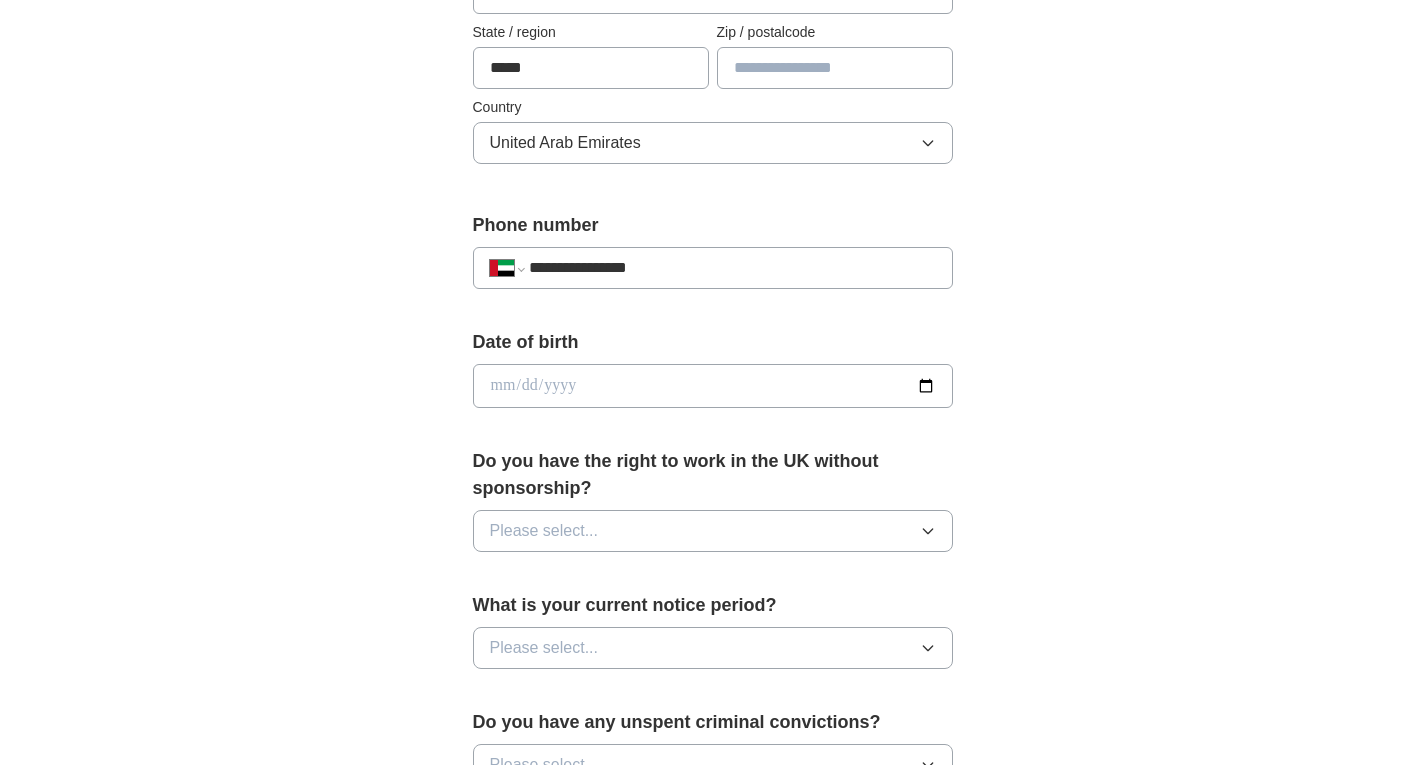 scroll, scrollTop: 600, scrollLeft: 0, axis: vertical 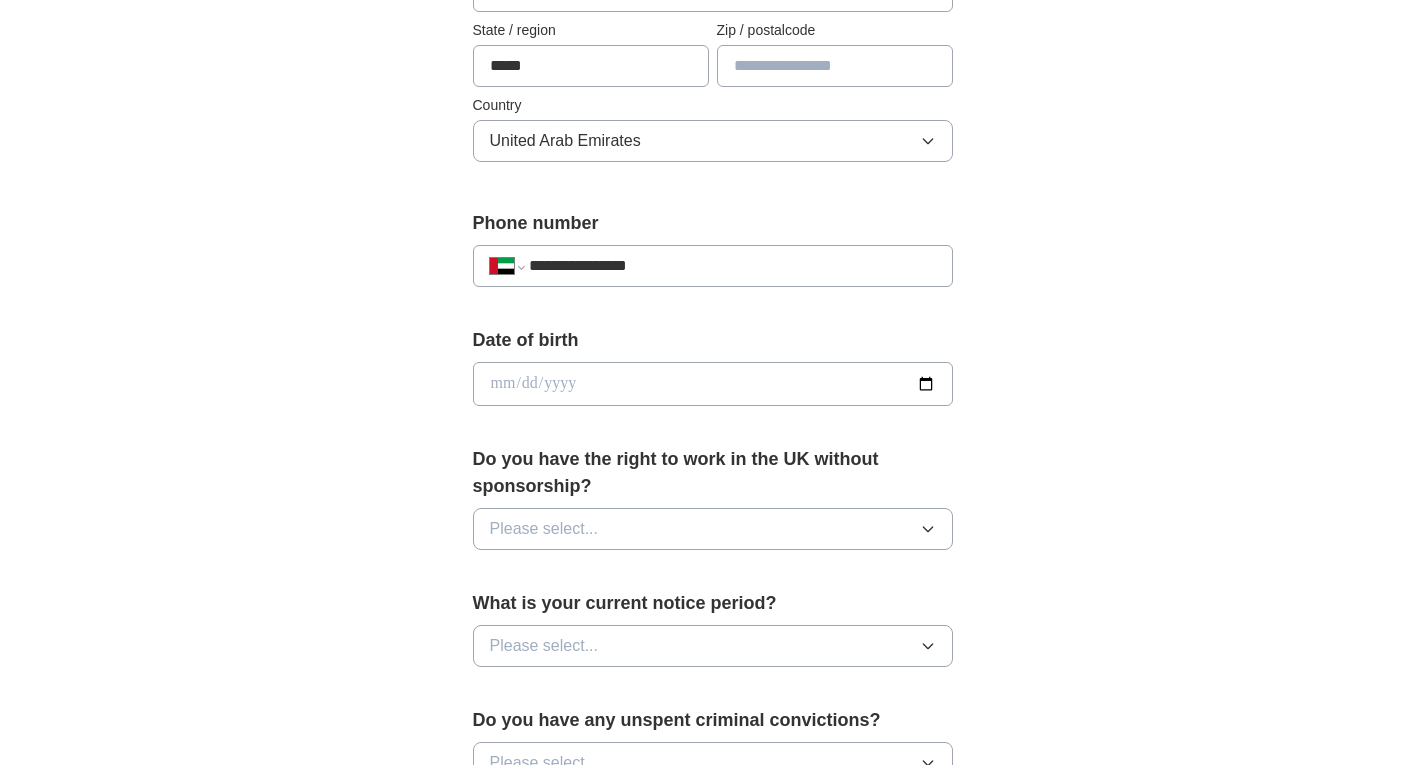 click at bounding box center [713, 384] 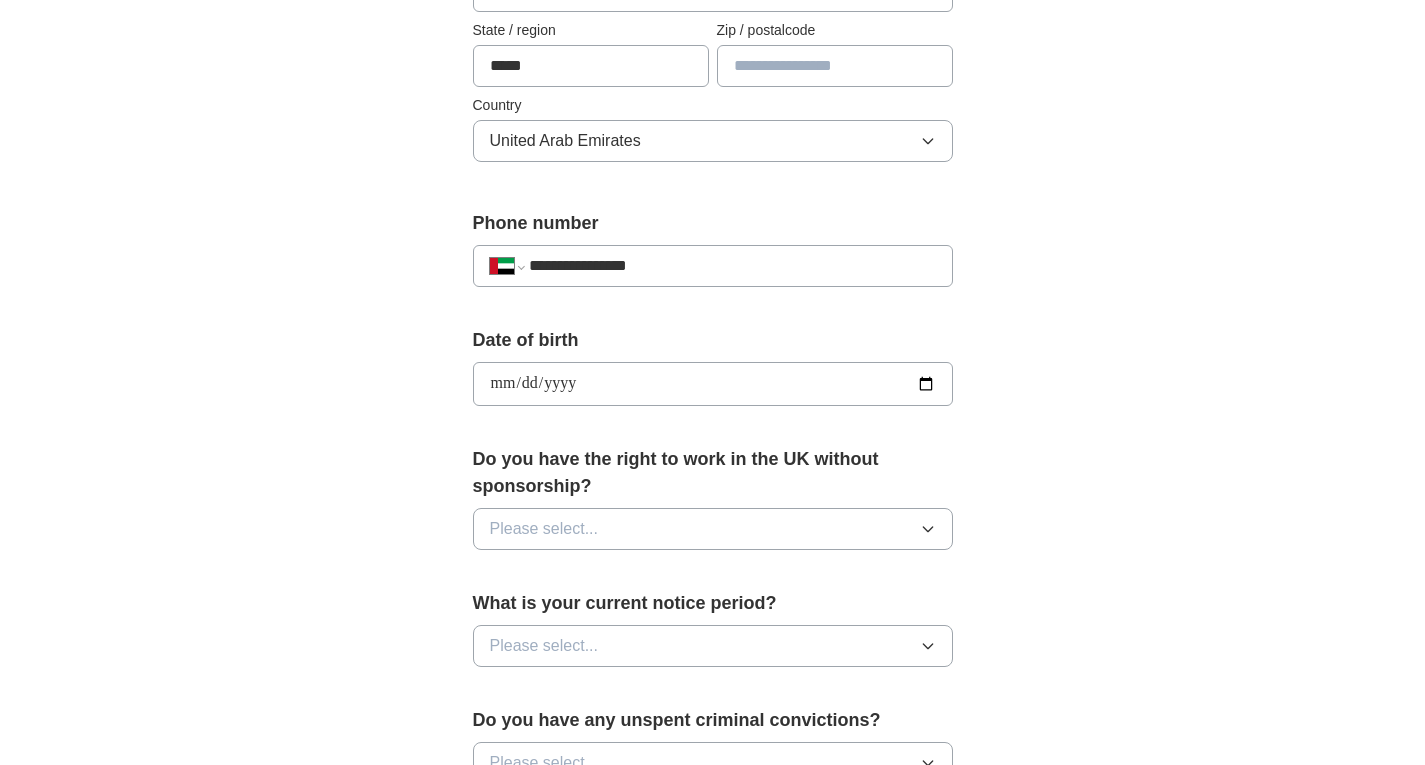 type on "**********" 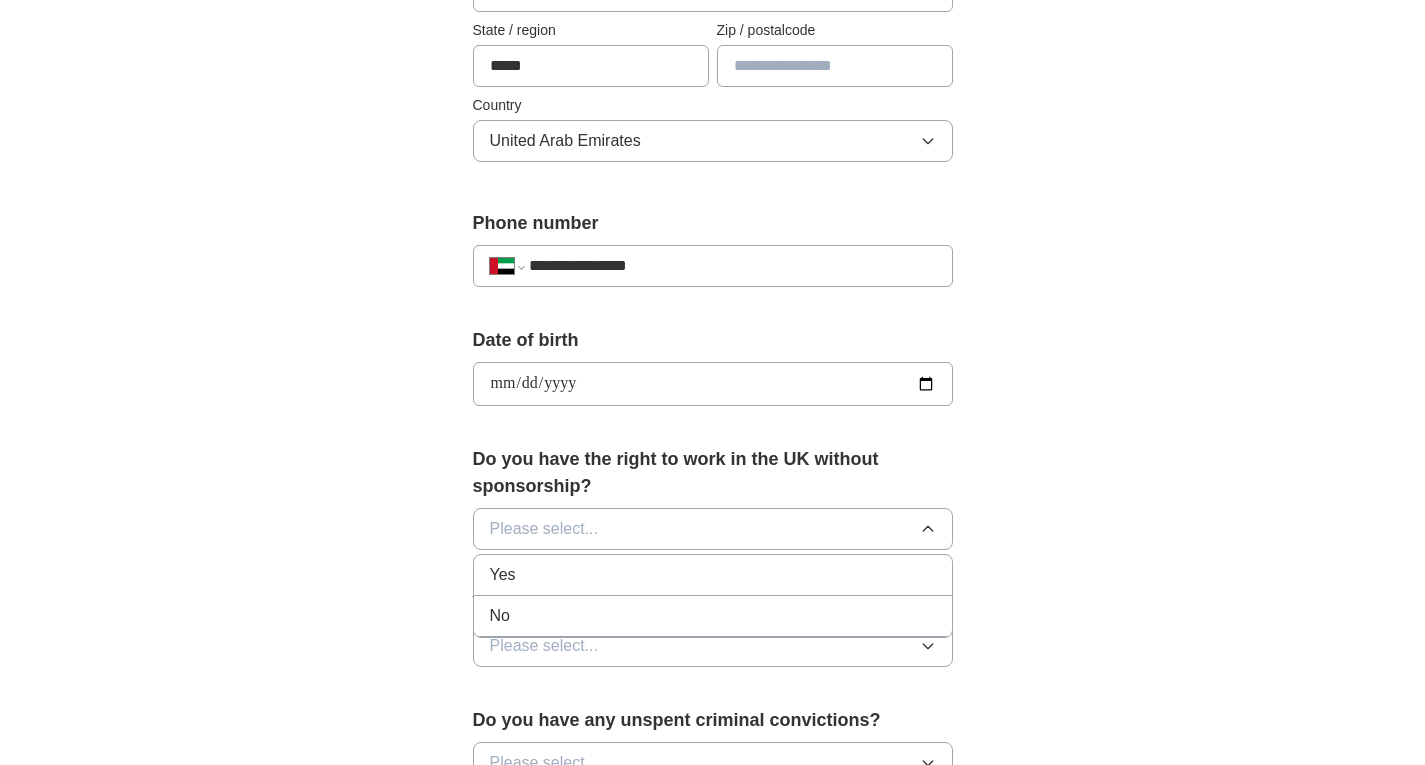 click on "No" at bounding box center (713, 616) 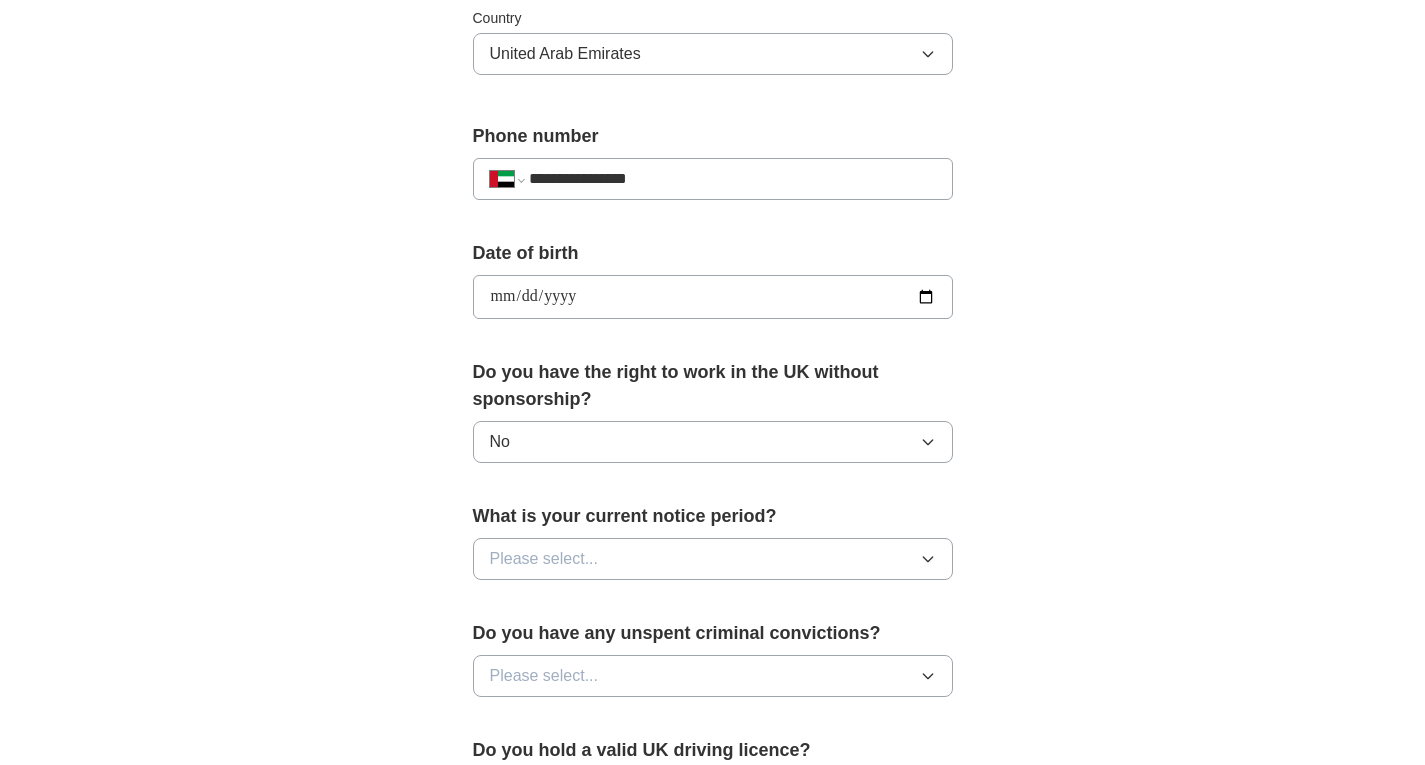 scroll, scrollTop: 800, scrollLeft: 0, axis: vertical 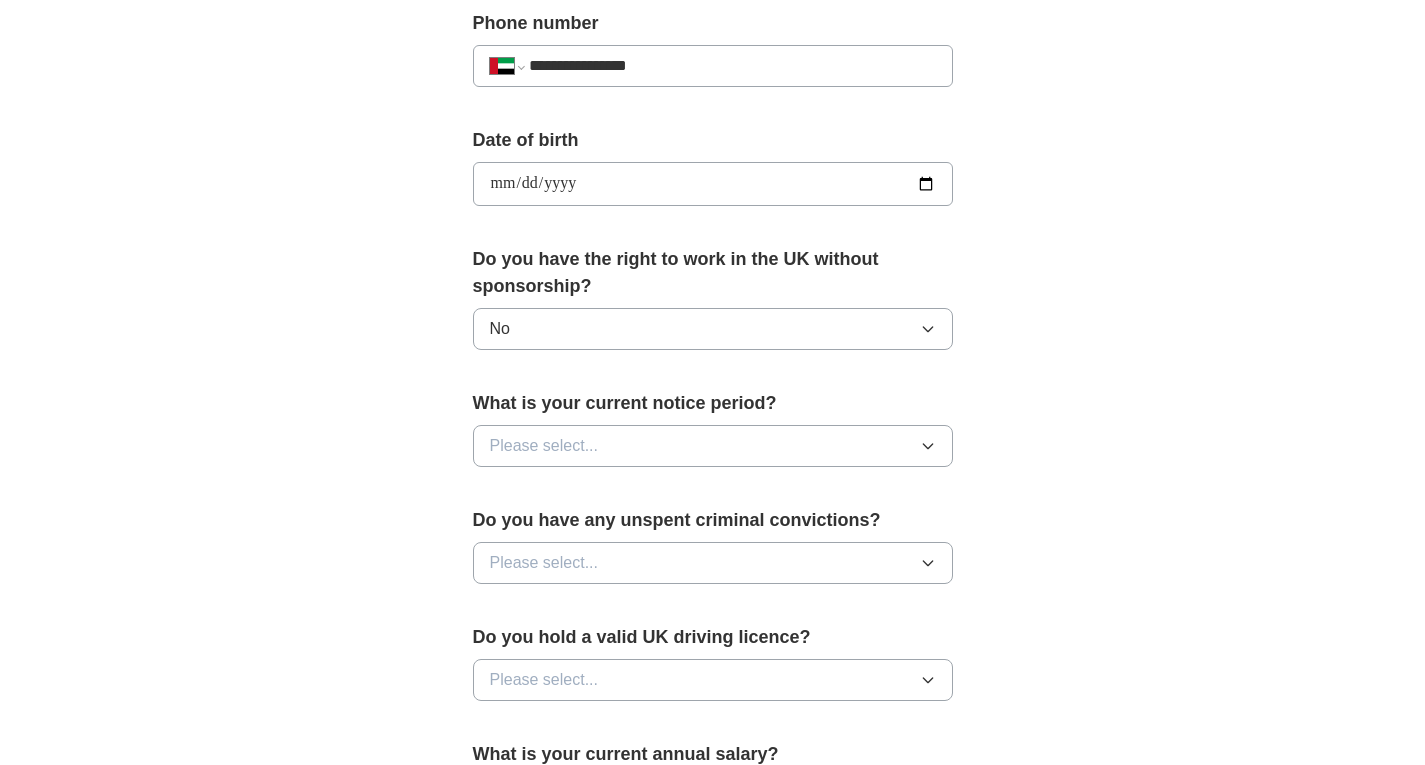 click on "Please select..." at bounding box center [713, 446] 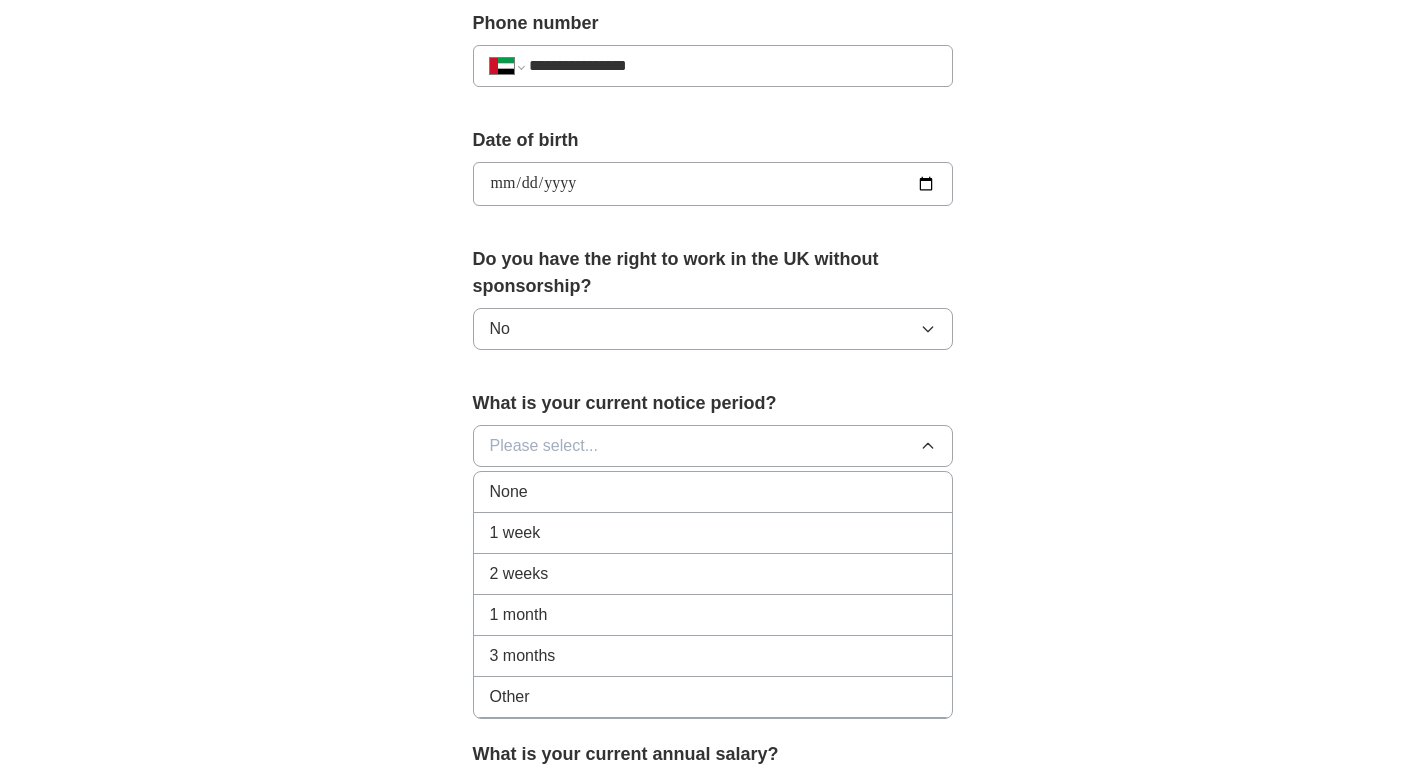 click on "1 month" at bounding box center (713, 615) 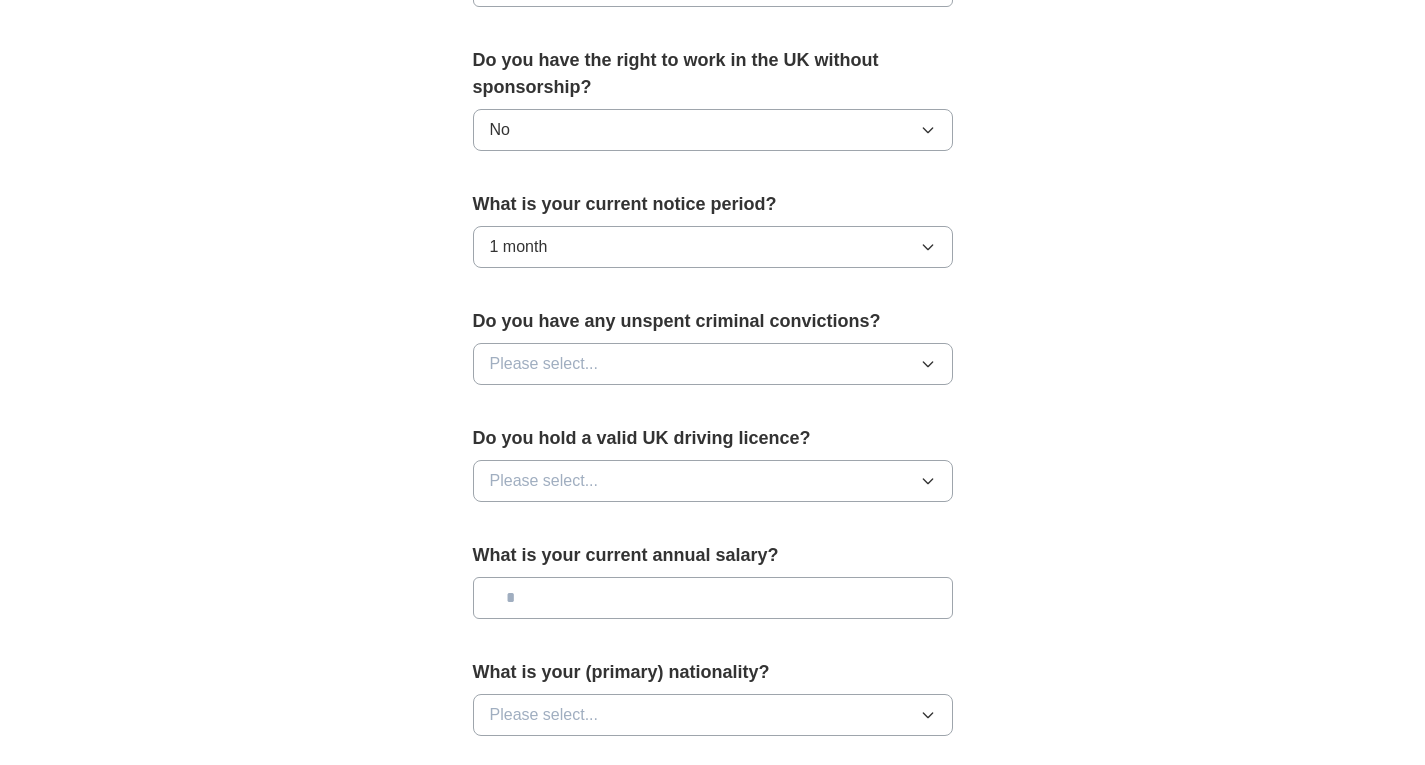 scroll, scrollTop: 1000, scrollLeft: 0, axis: vertical 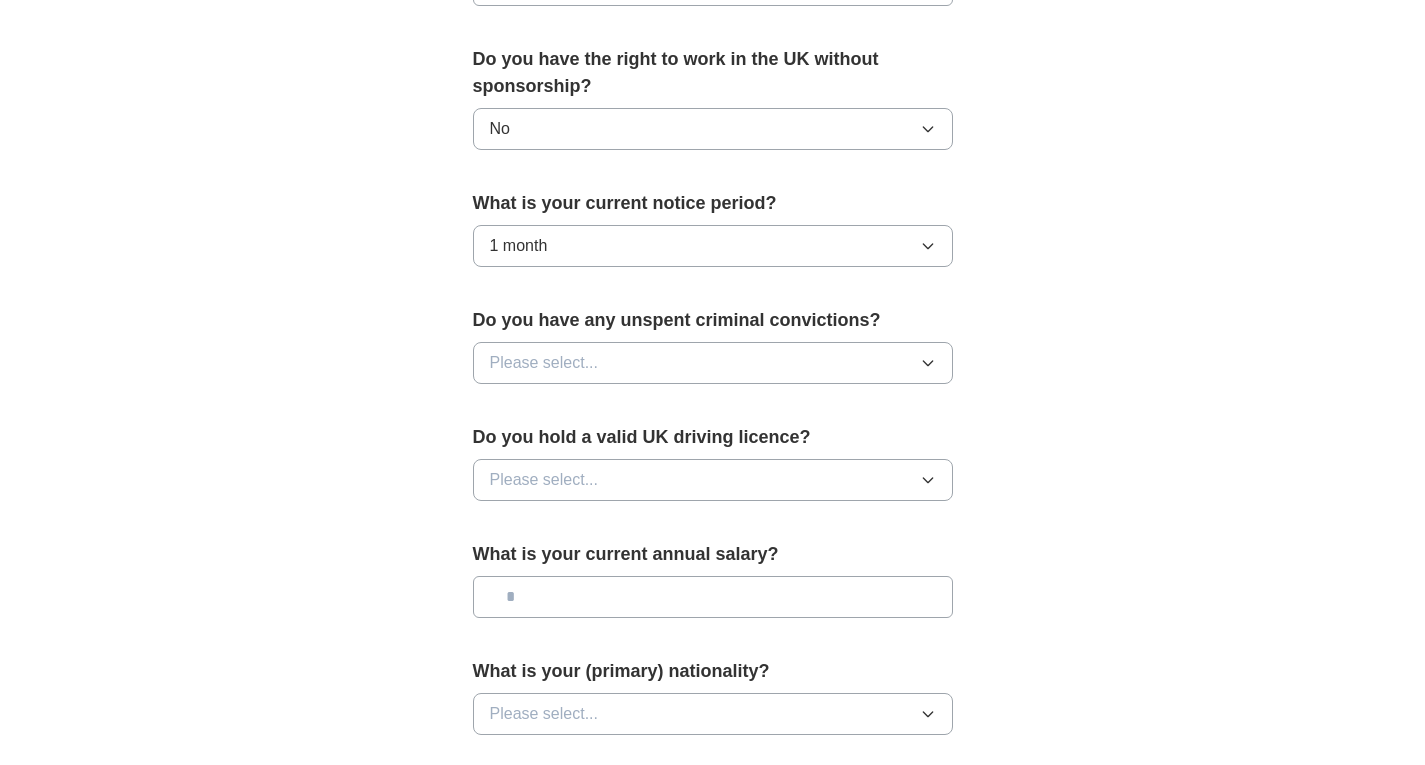 click on "Please select..." at bounding box center (713, 363) 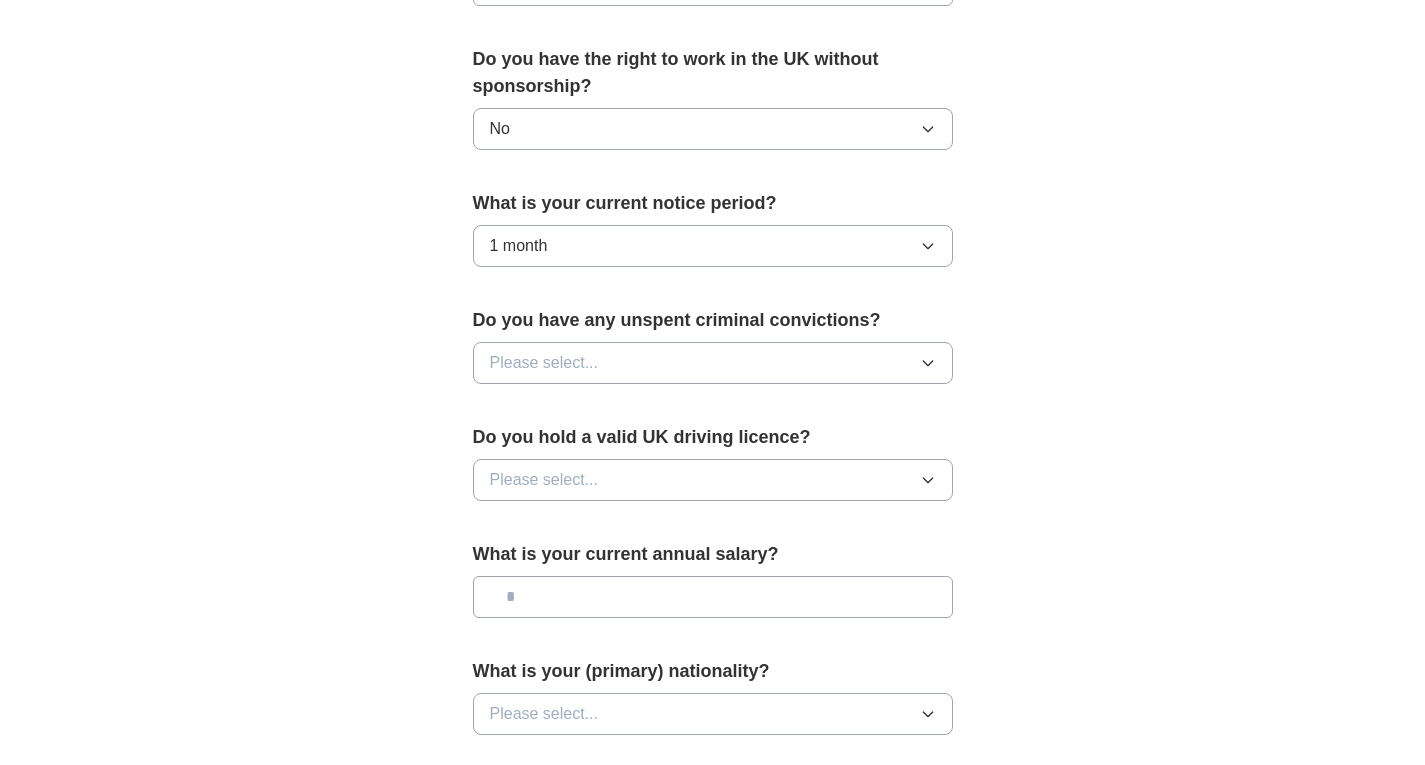 click on "Please select..." at bounding box center [544, 480] 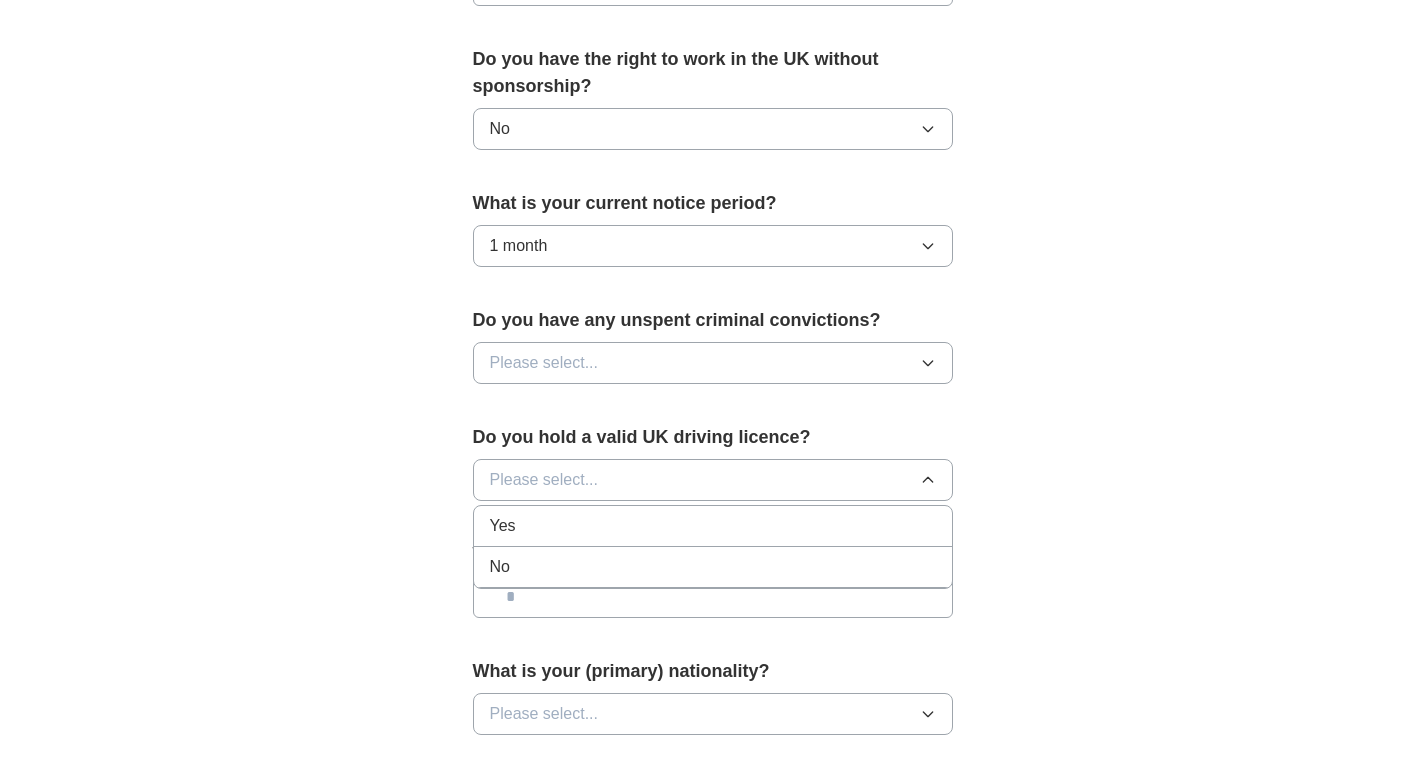 click on "Do you have any unspent criminal convictions?" at bounding box center [713, 320] 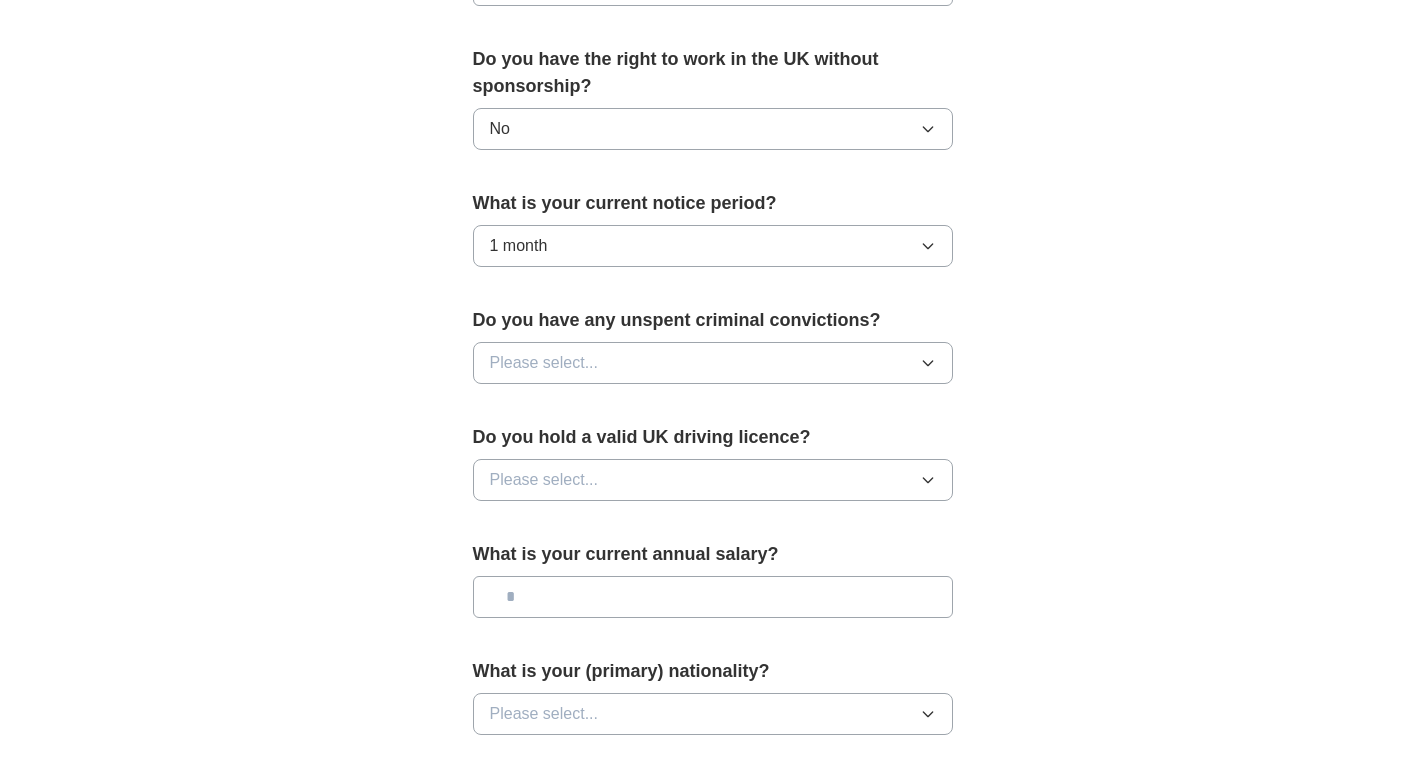 click on "Please select..." at bounding box center [544, 363] 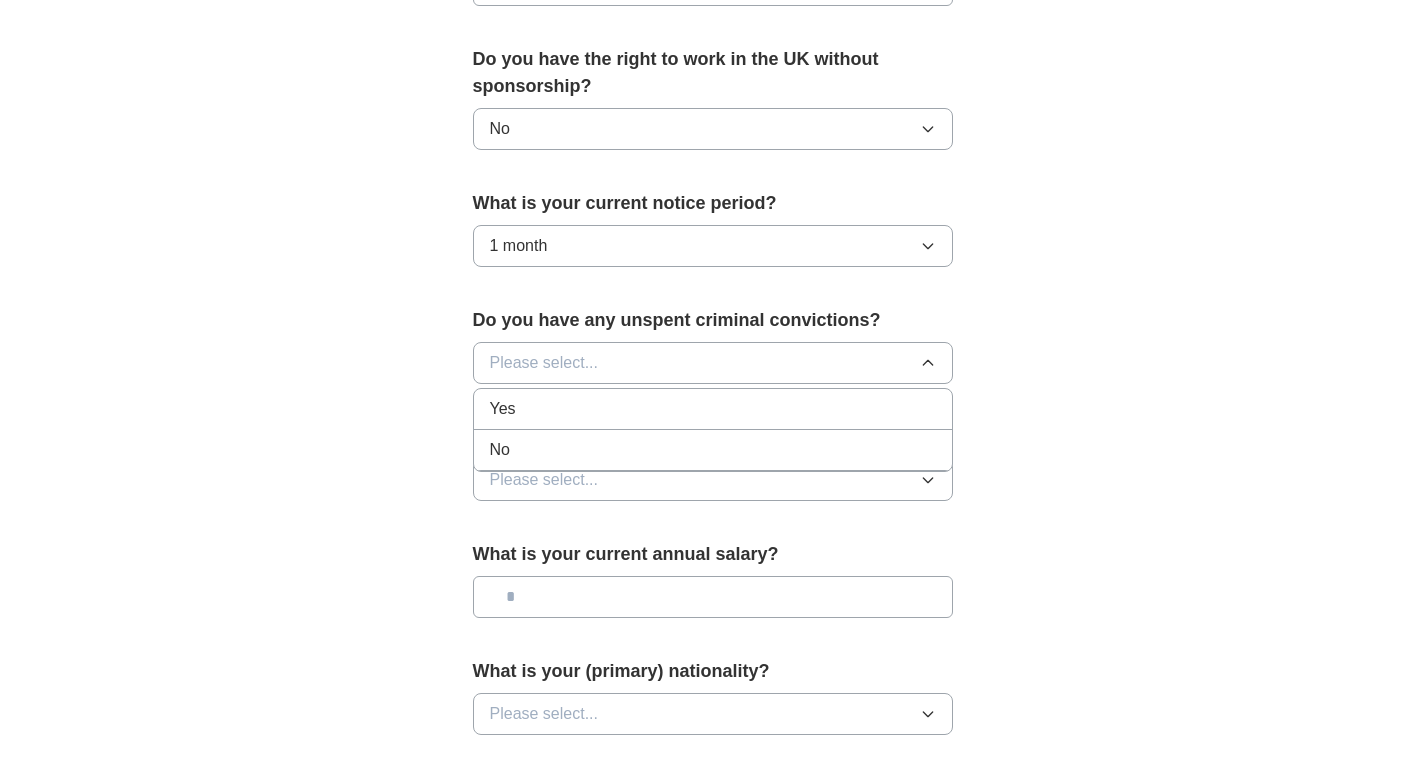 click on "No" at bounding box center [713, 450] 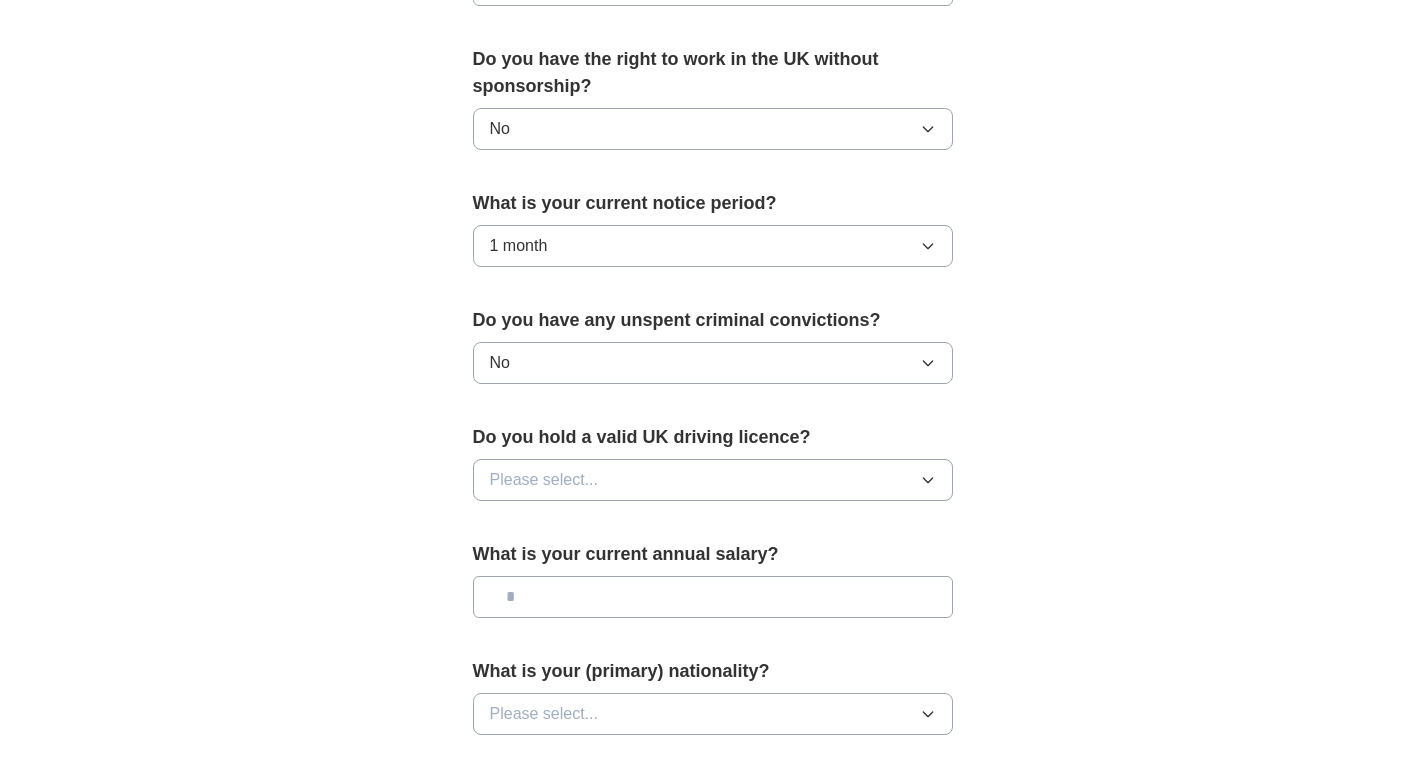 click on "Please select..." at bounding box center [544, 480] 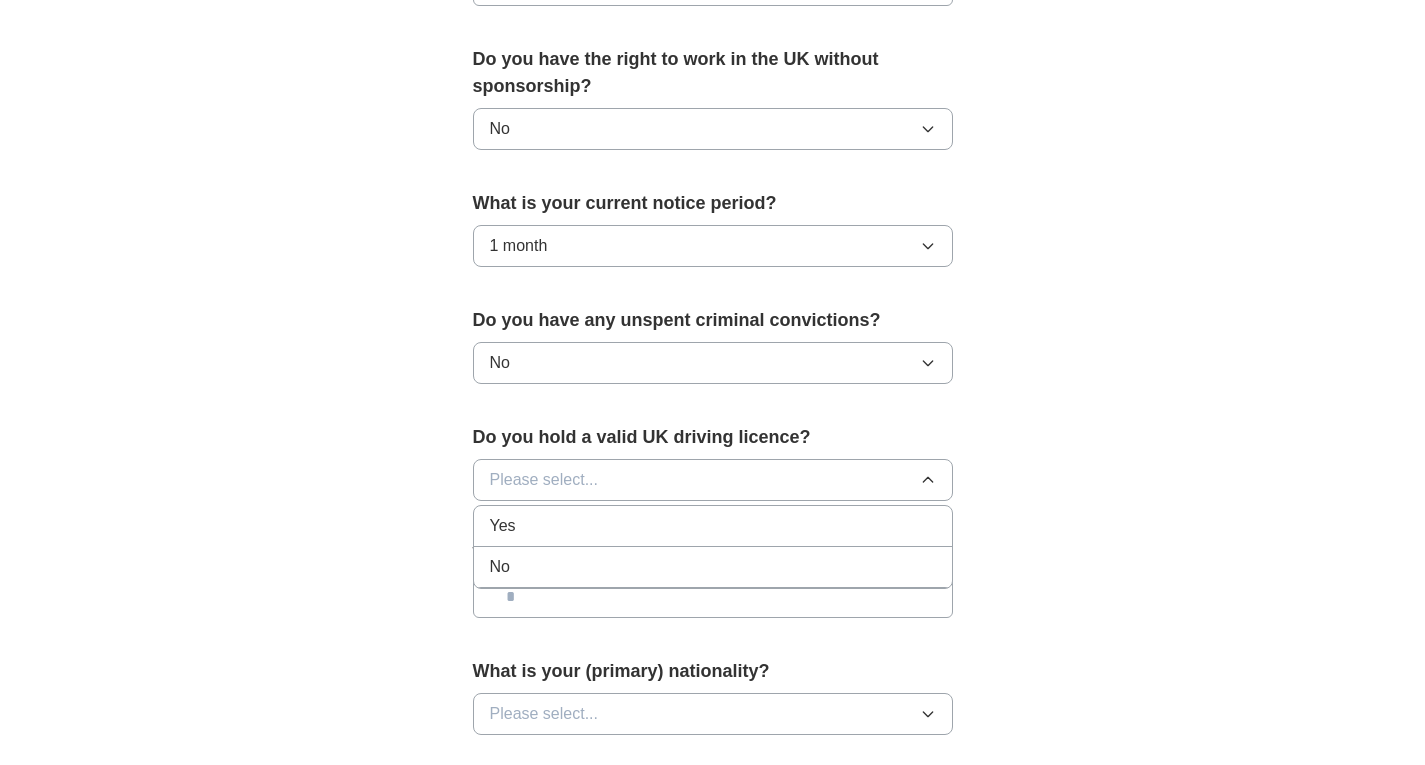 click on "No" at bounding box center [713, 567] 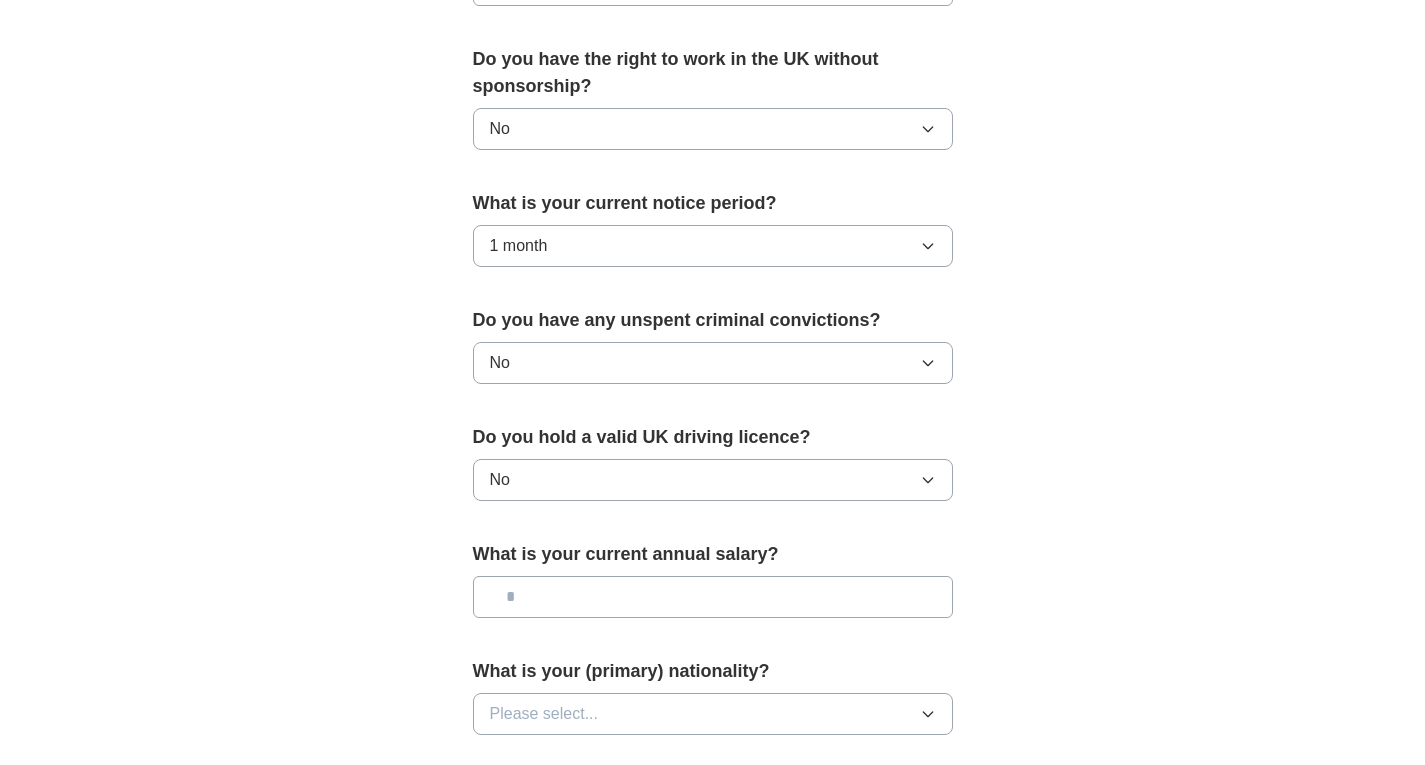 click at bounding box center (713, 597) 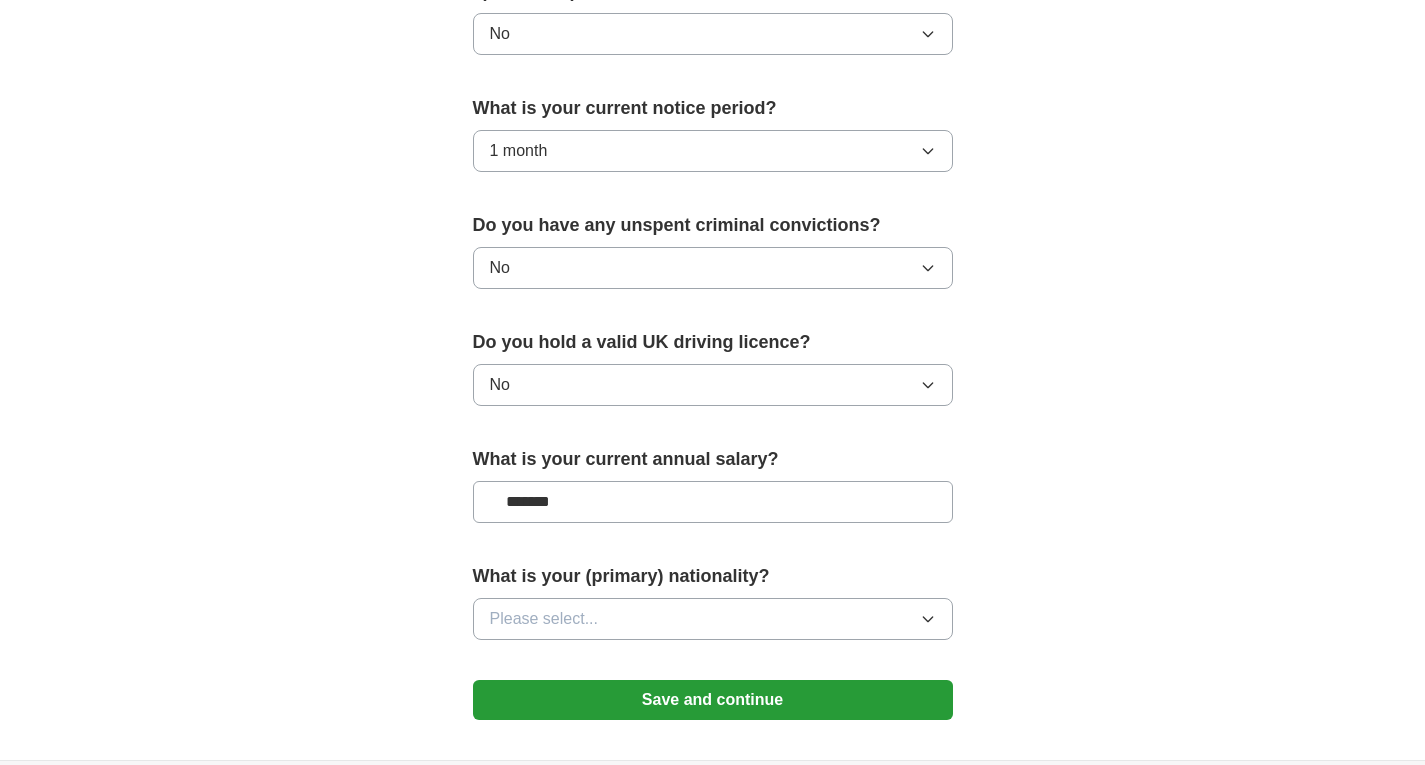 scroll, scrollTop: 1200, scrollLeft: 0, axis: vertical 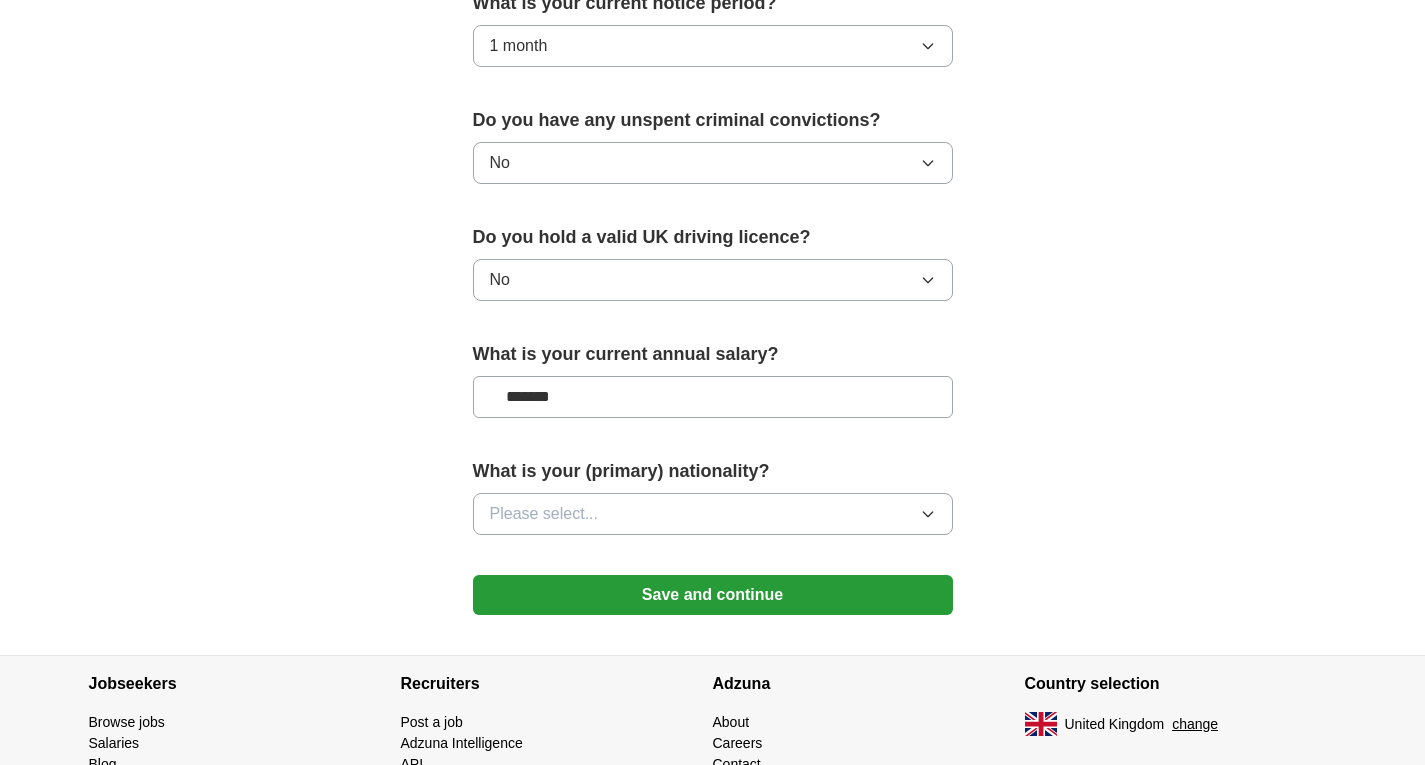 type on "*******" 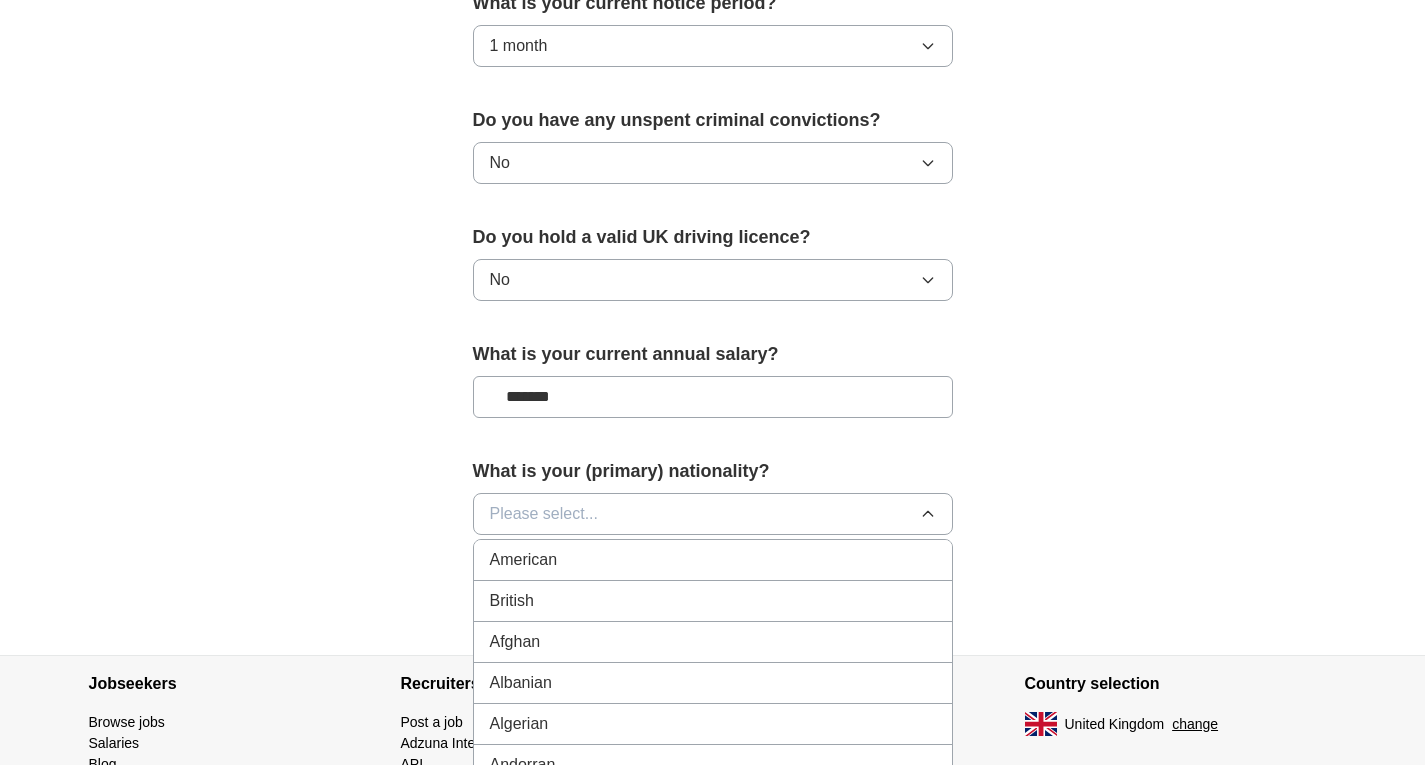 type 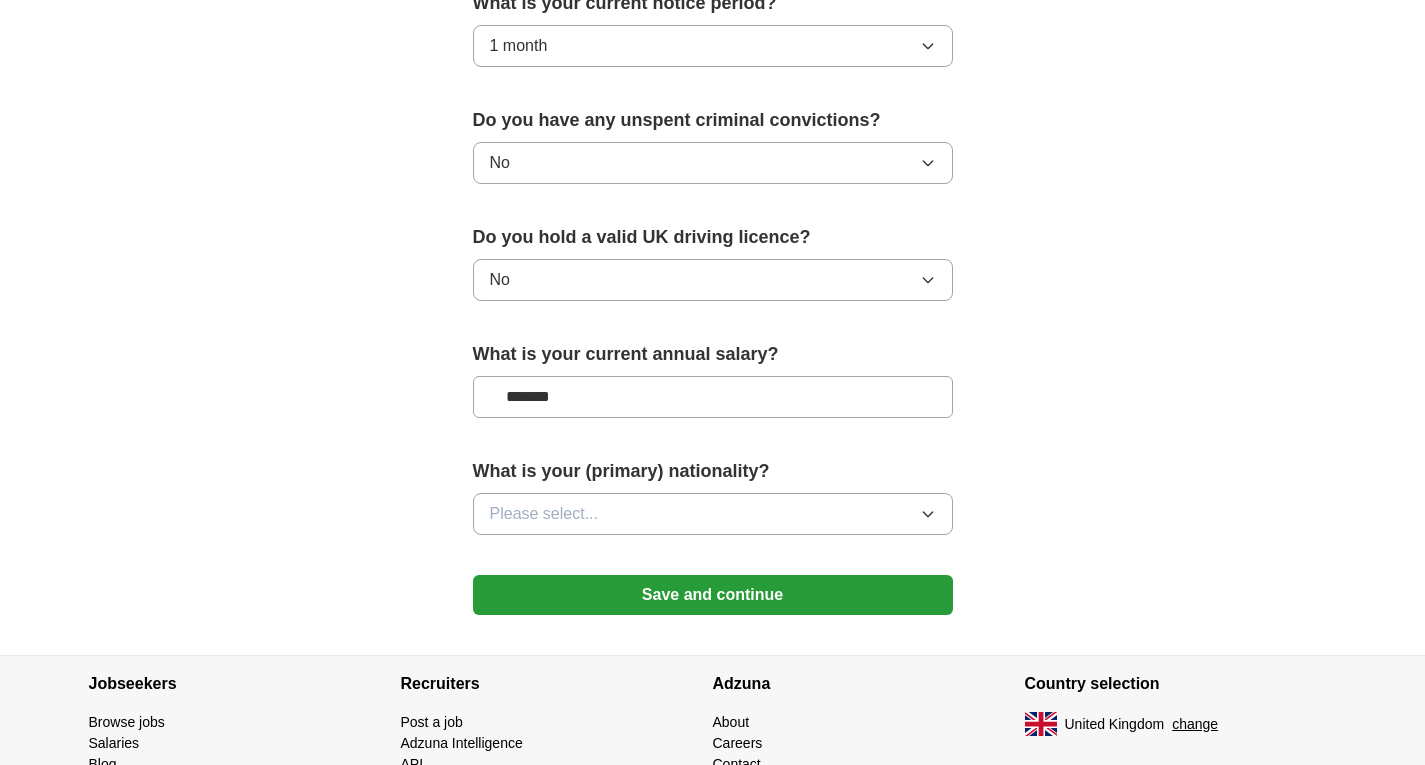 click 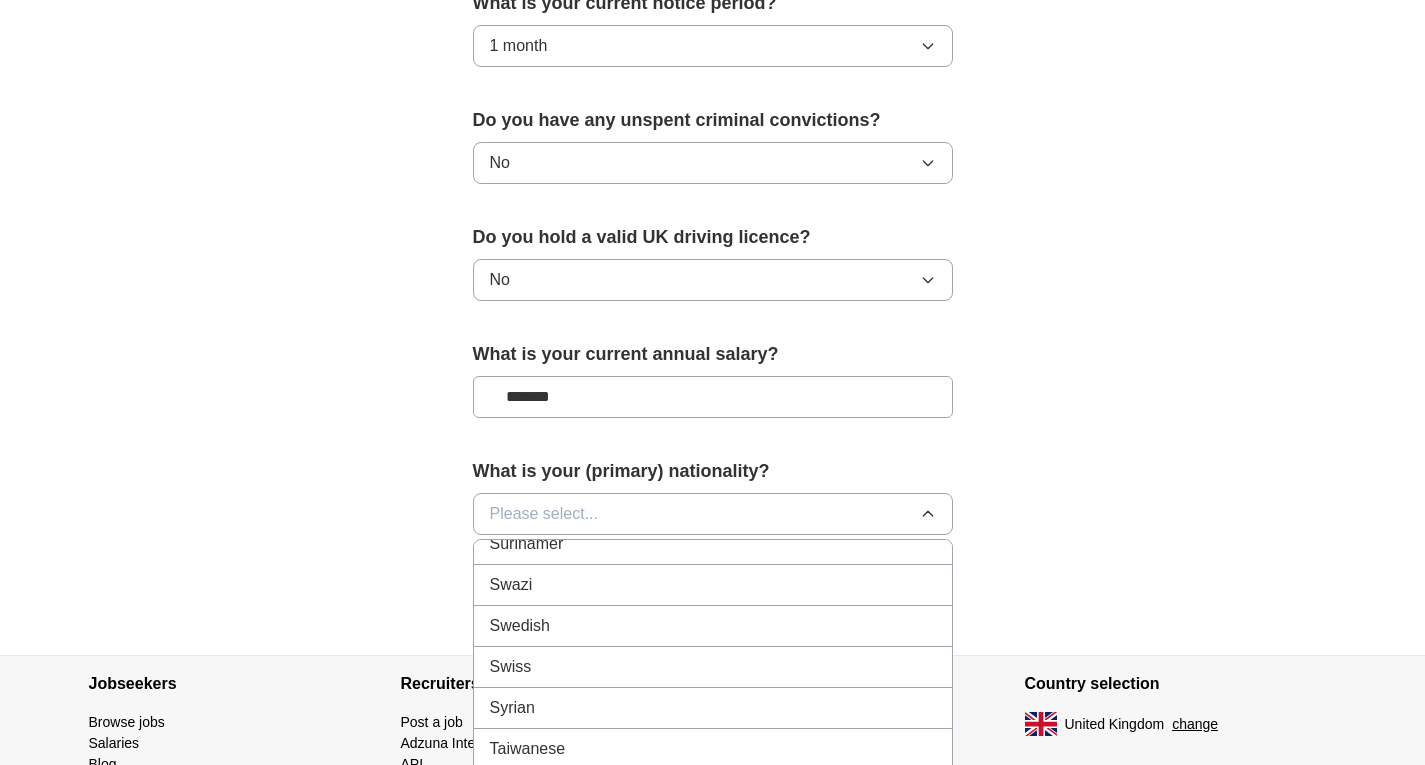 scroll, scrollTop: 7000, scrollLeft: 0, axis: vertical 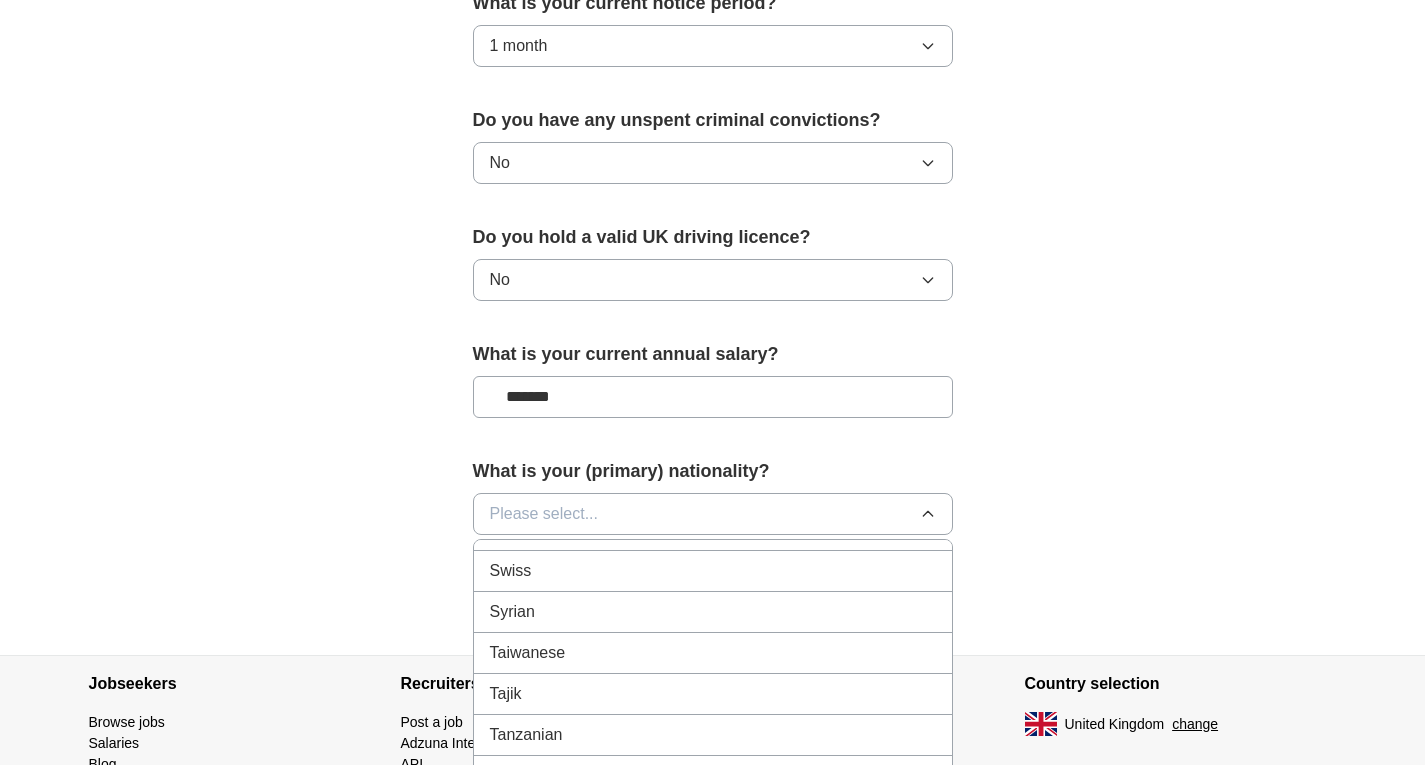 click on "Syrian" at bounding box center (713, 612) 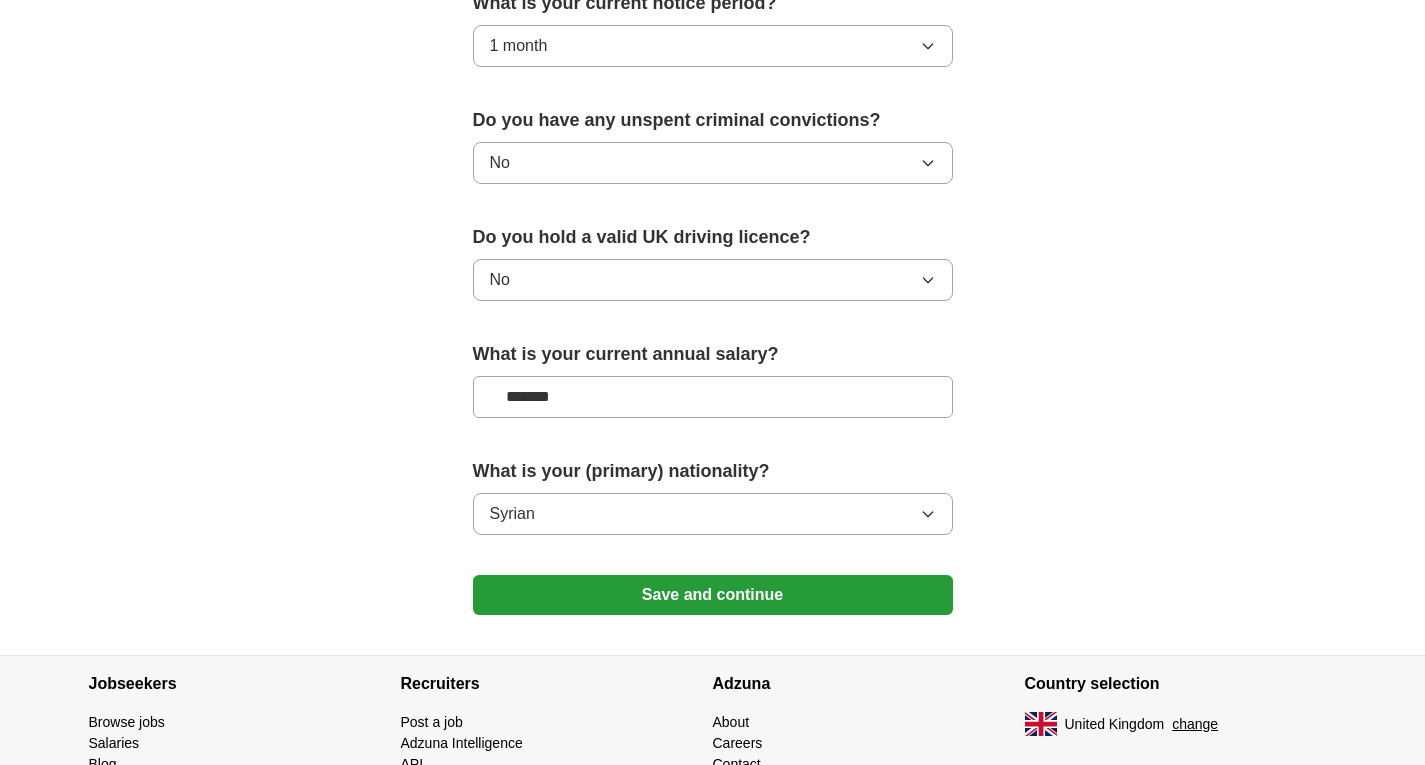 click on "Save and continue" at bounding box center [713, 595] 